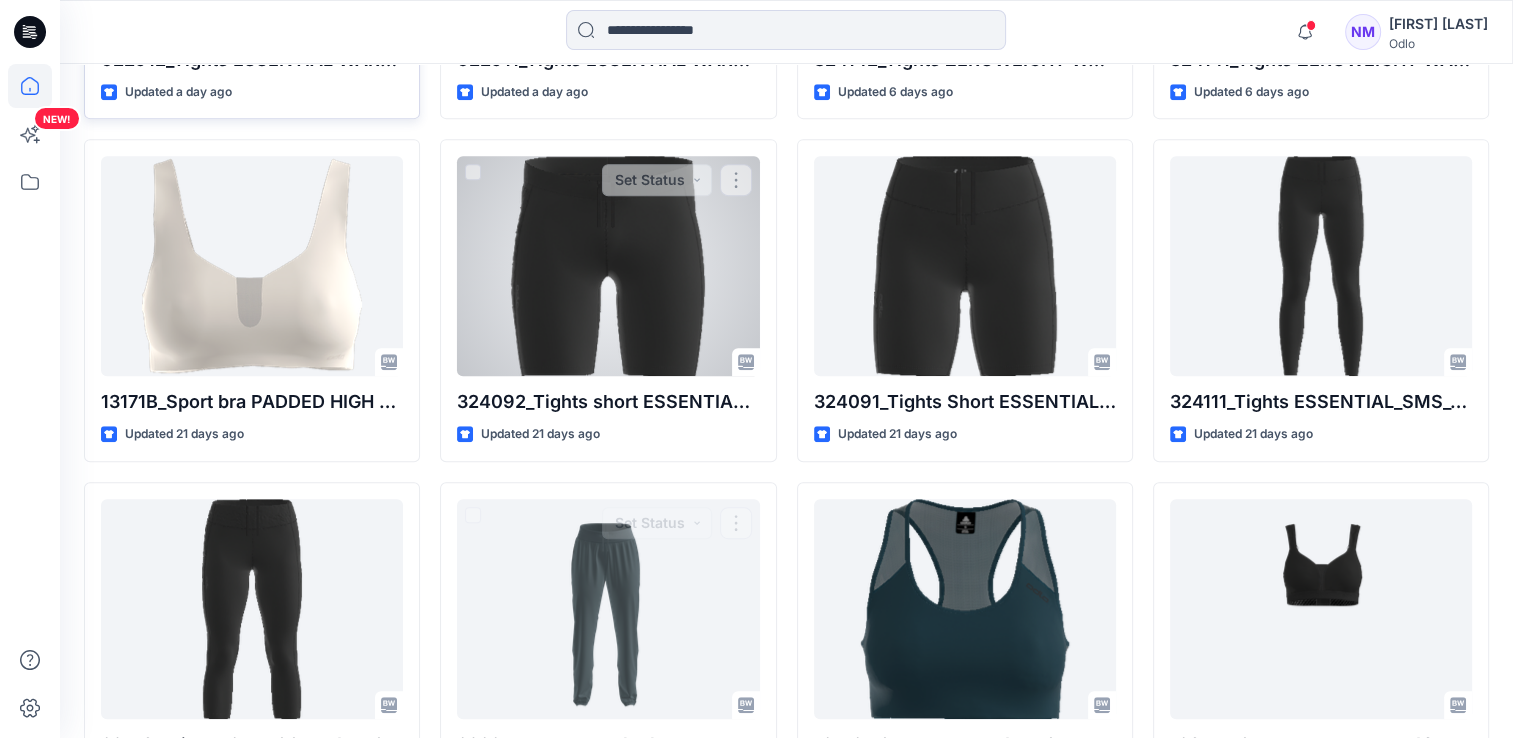 scroll, scrollTop: 600, scrollLeft: 0, axis: vertical 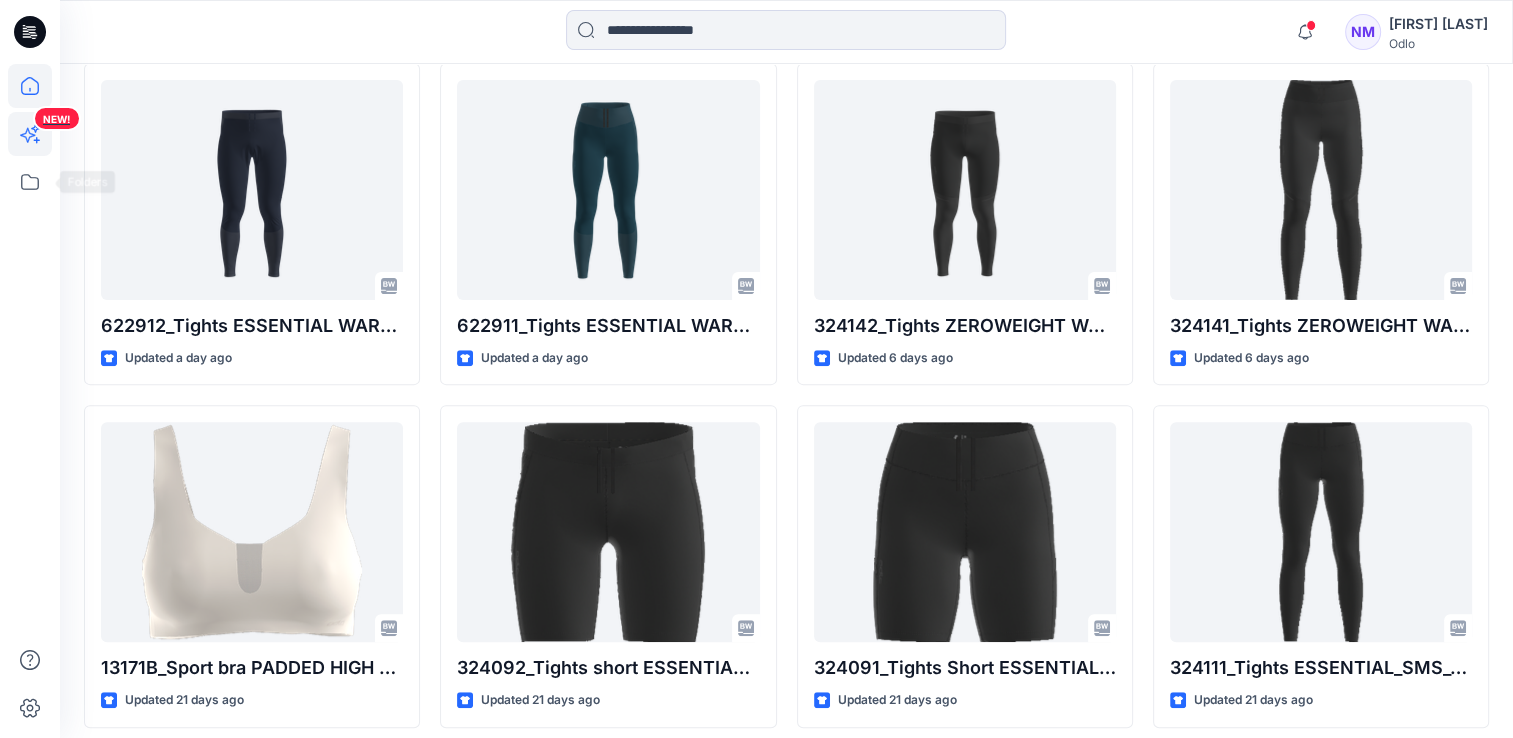 click on "NEW!" at bounding box center (32, 168) 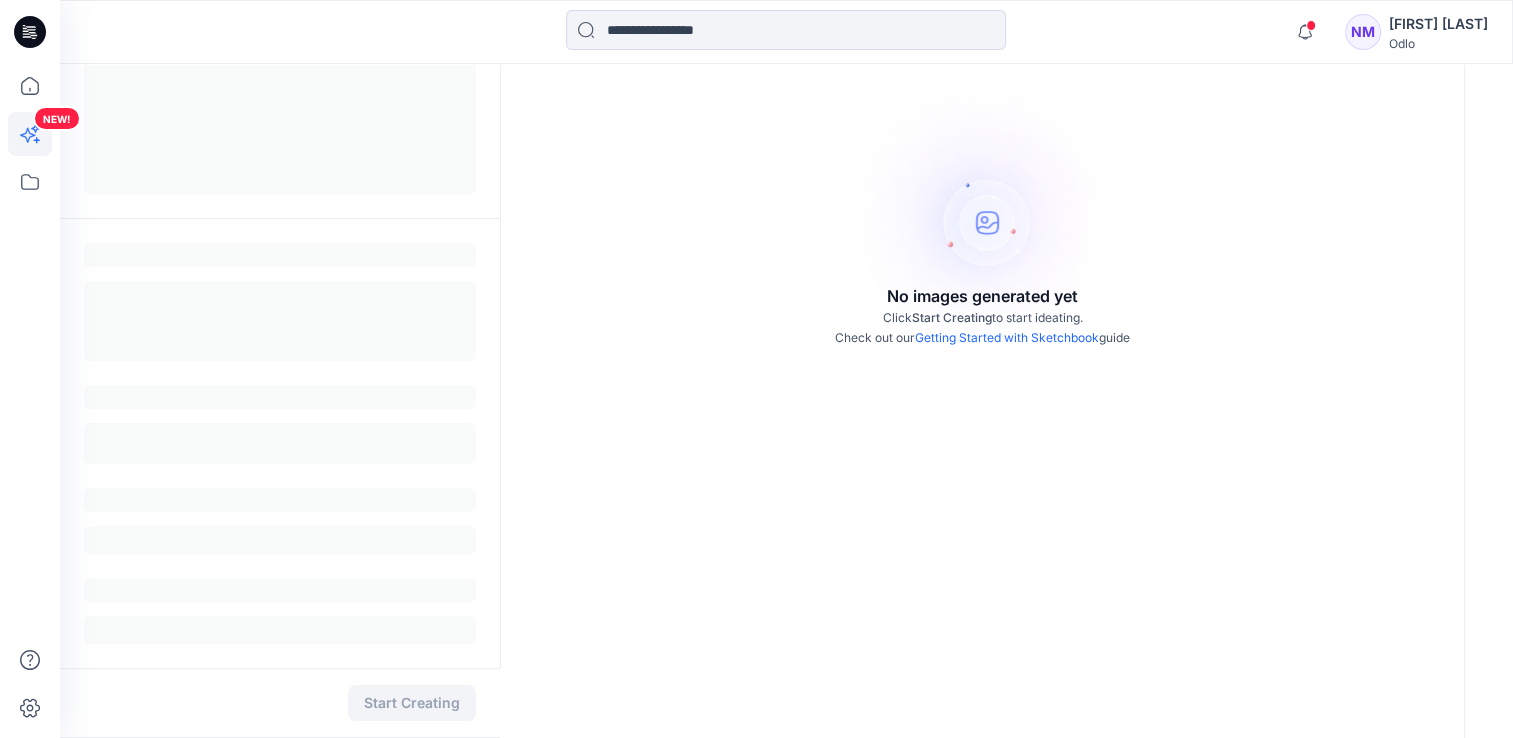 scroll, scrollTop: 0, scrollLeft: 0, axis: both 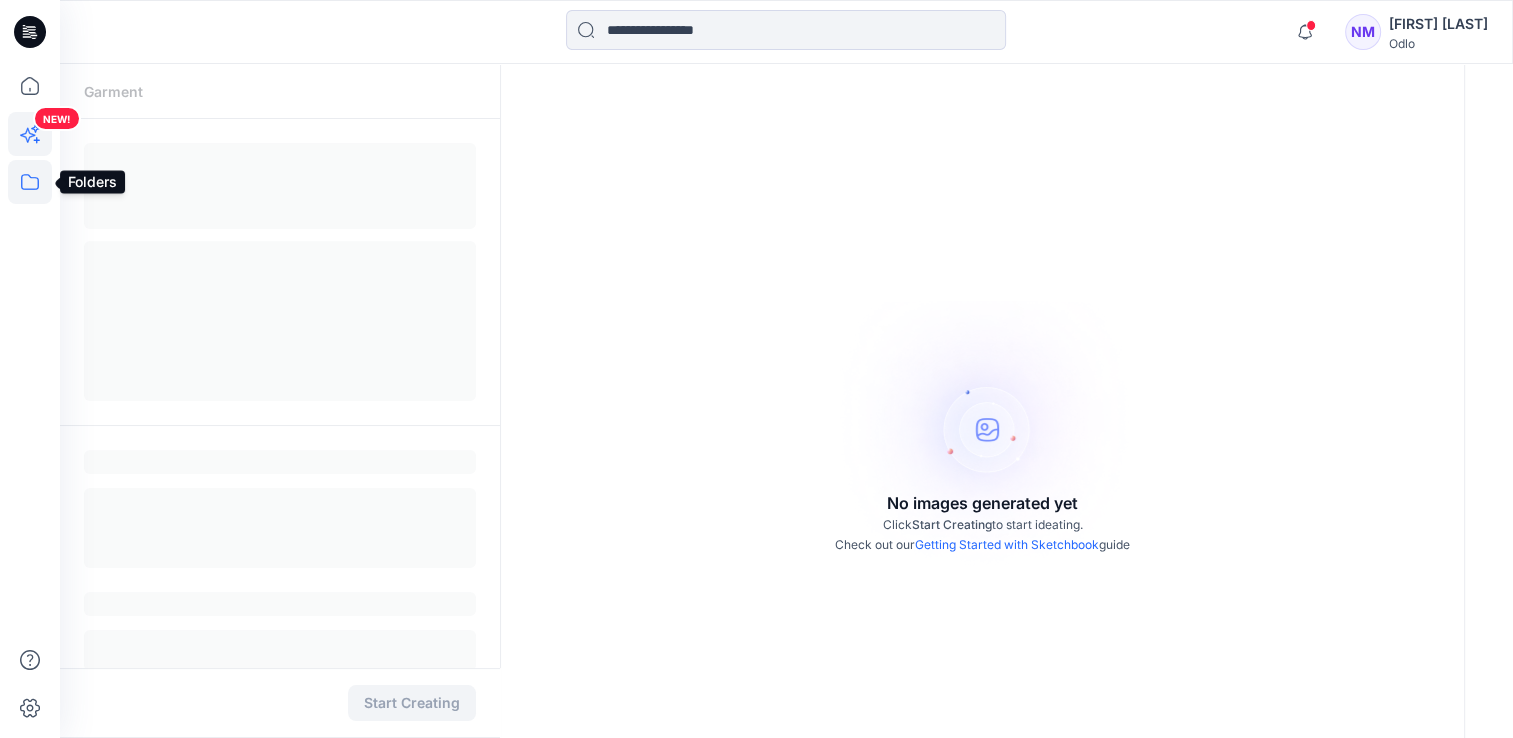 click 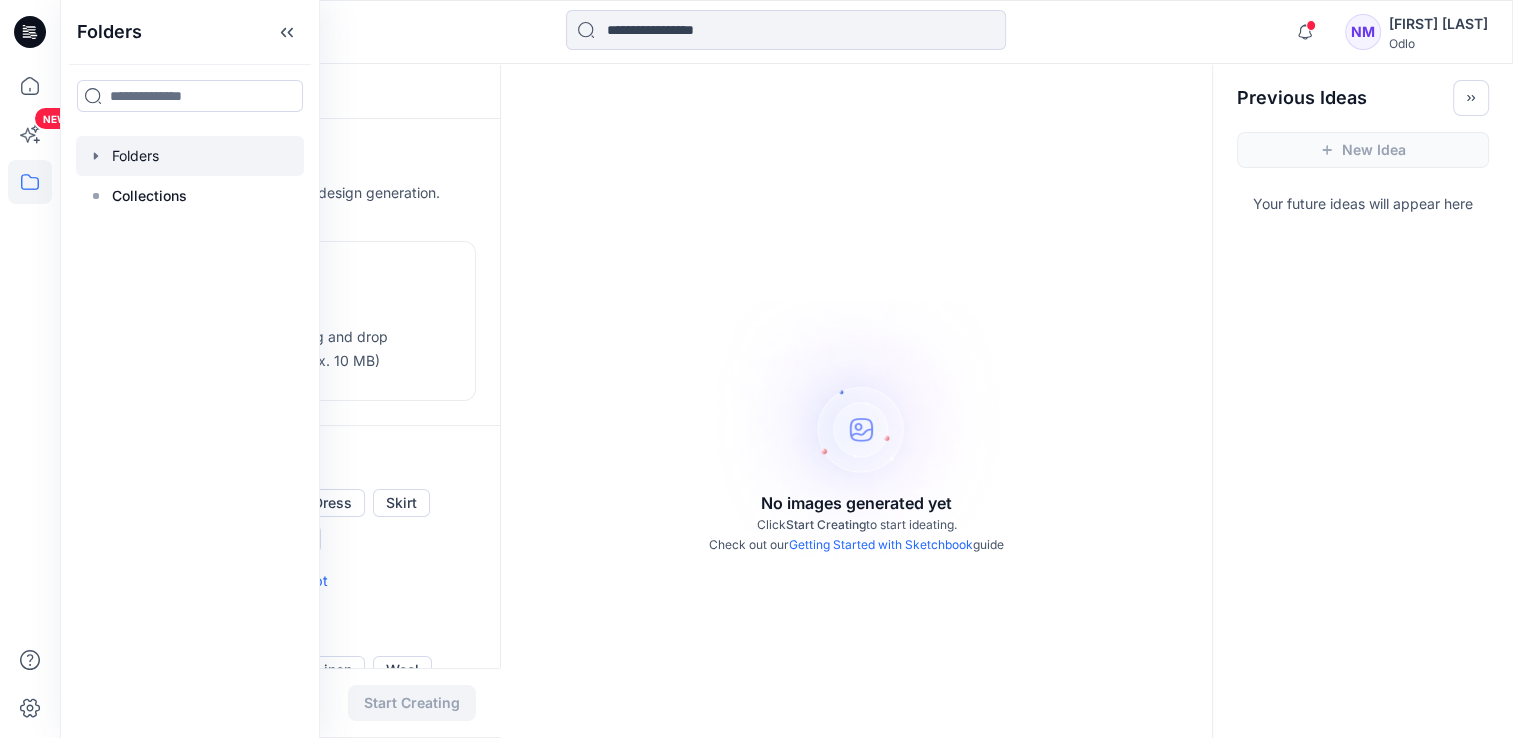 click at bounding box center [190, 156] 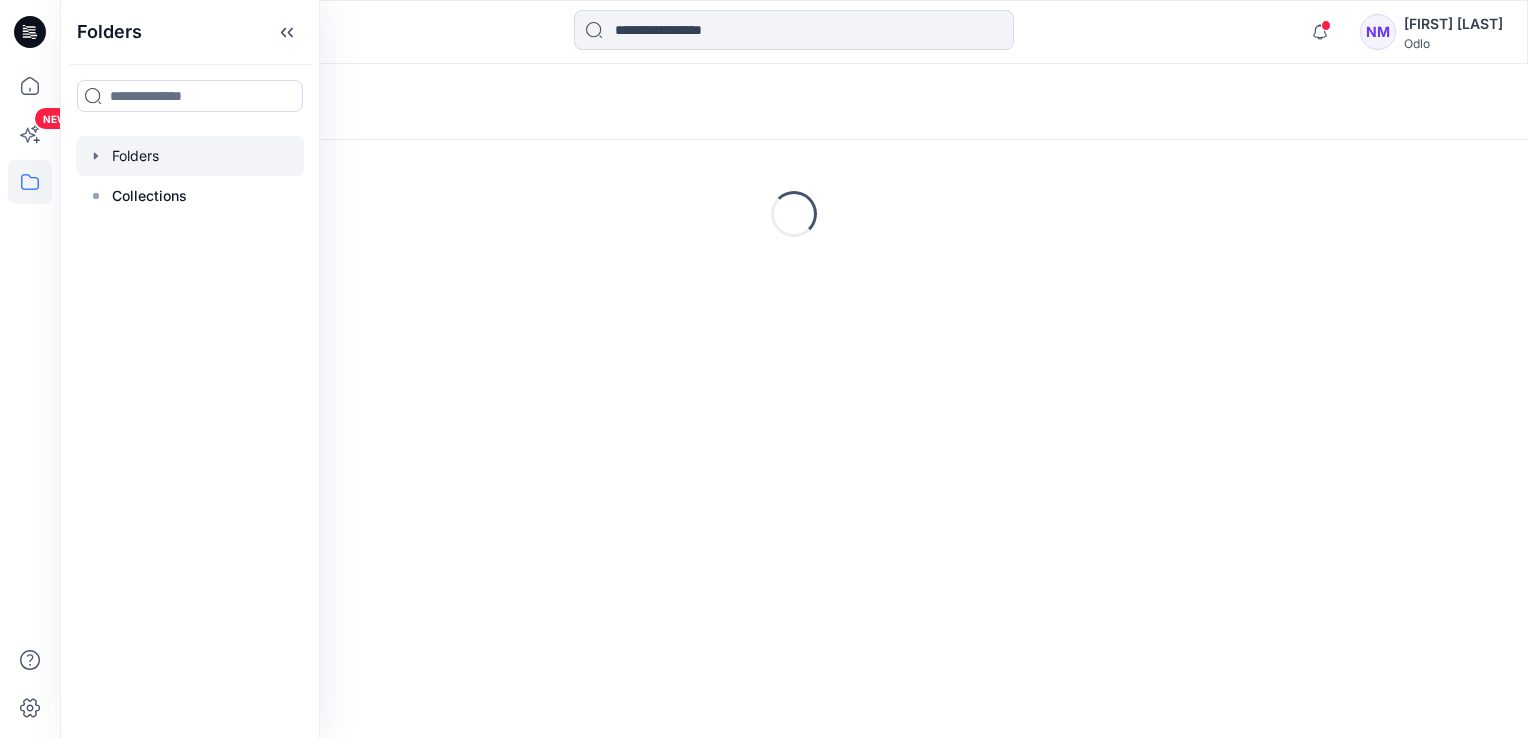 click 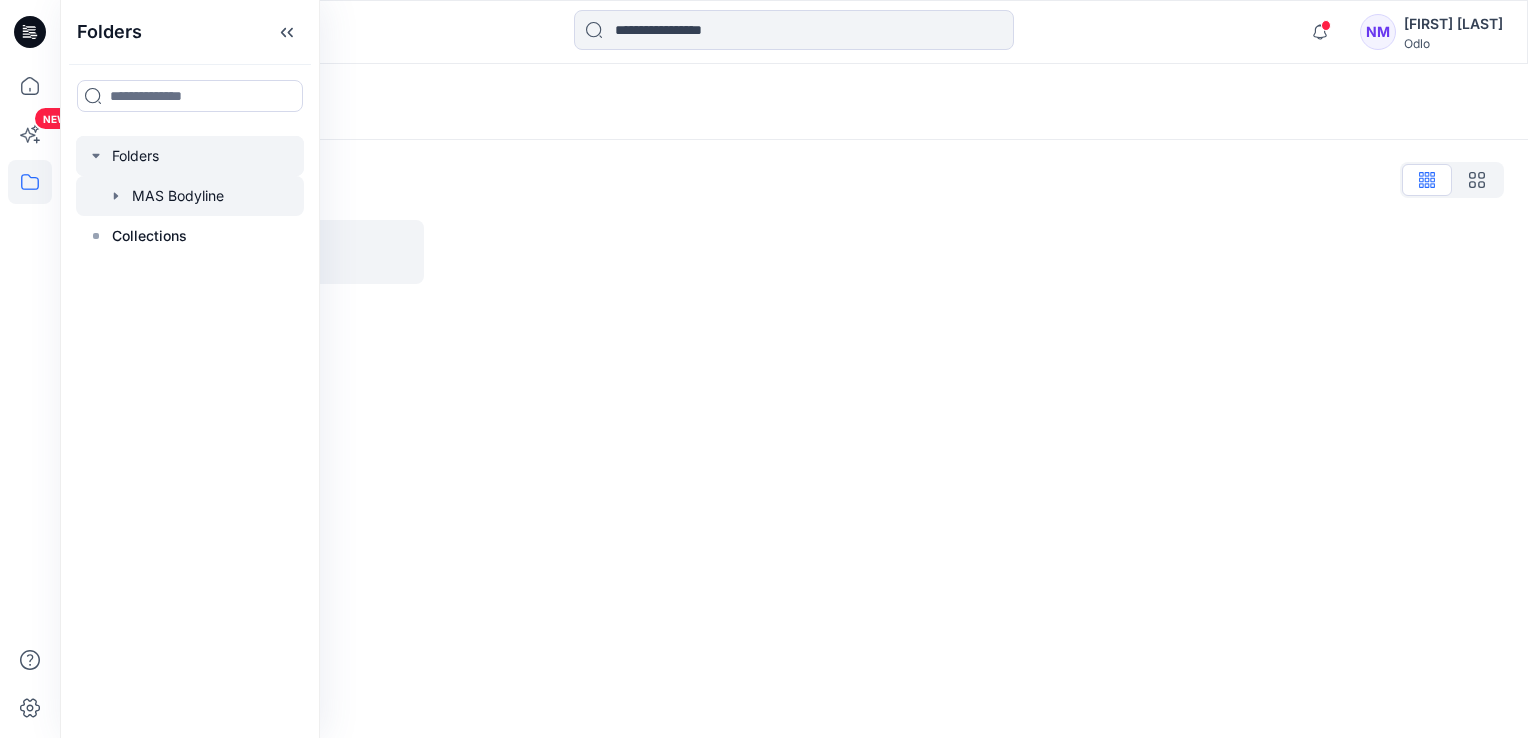 click 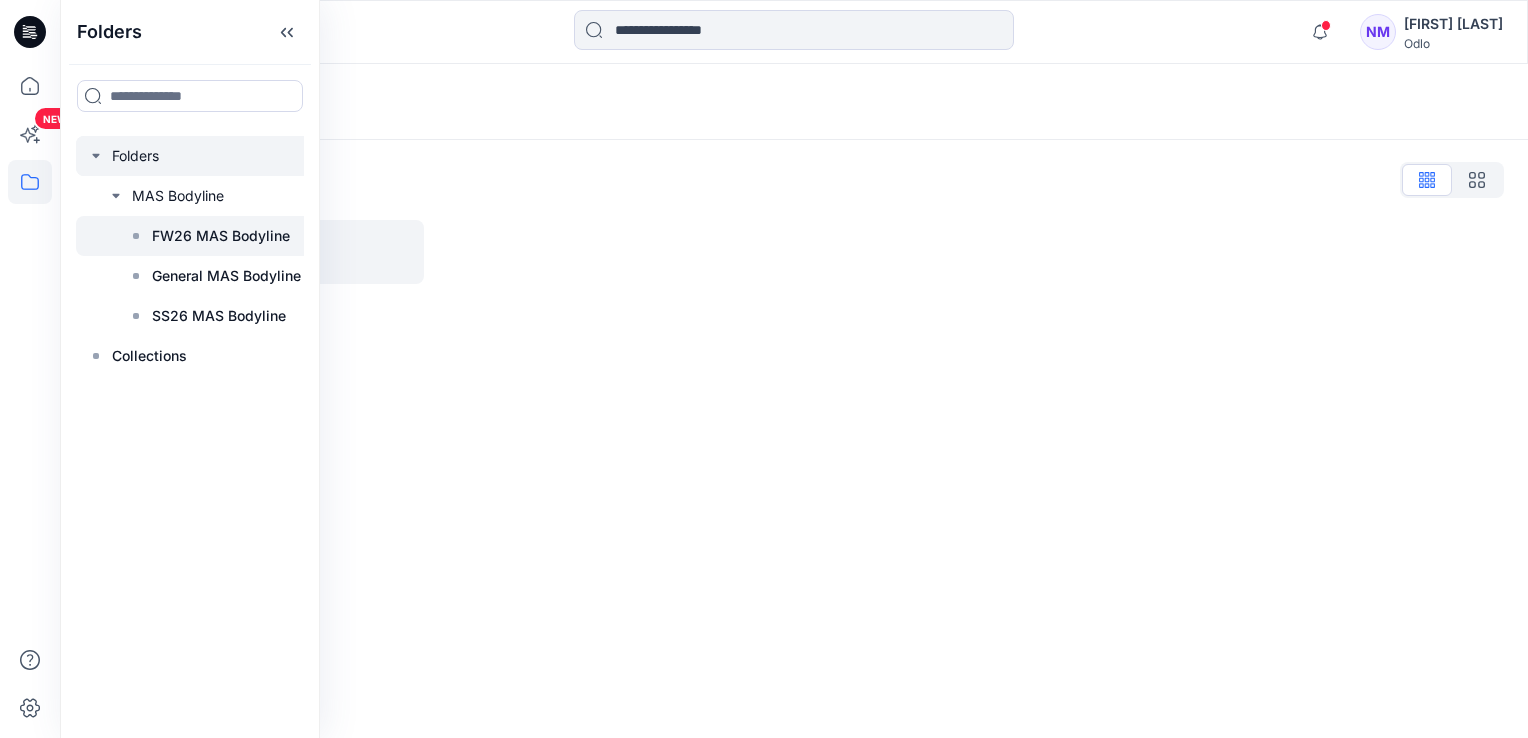 click 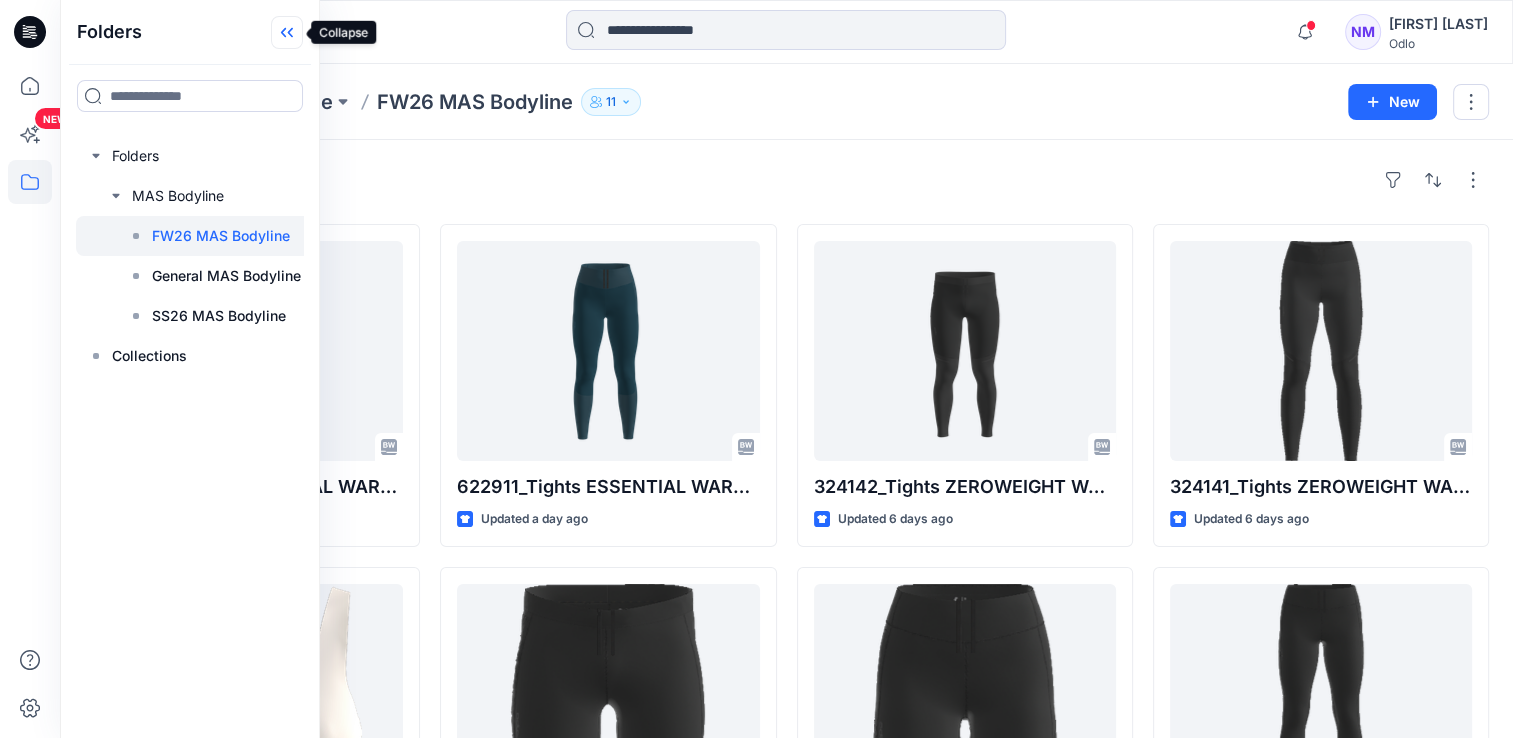 click 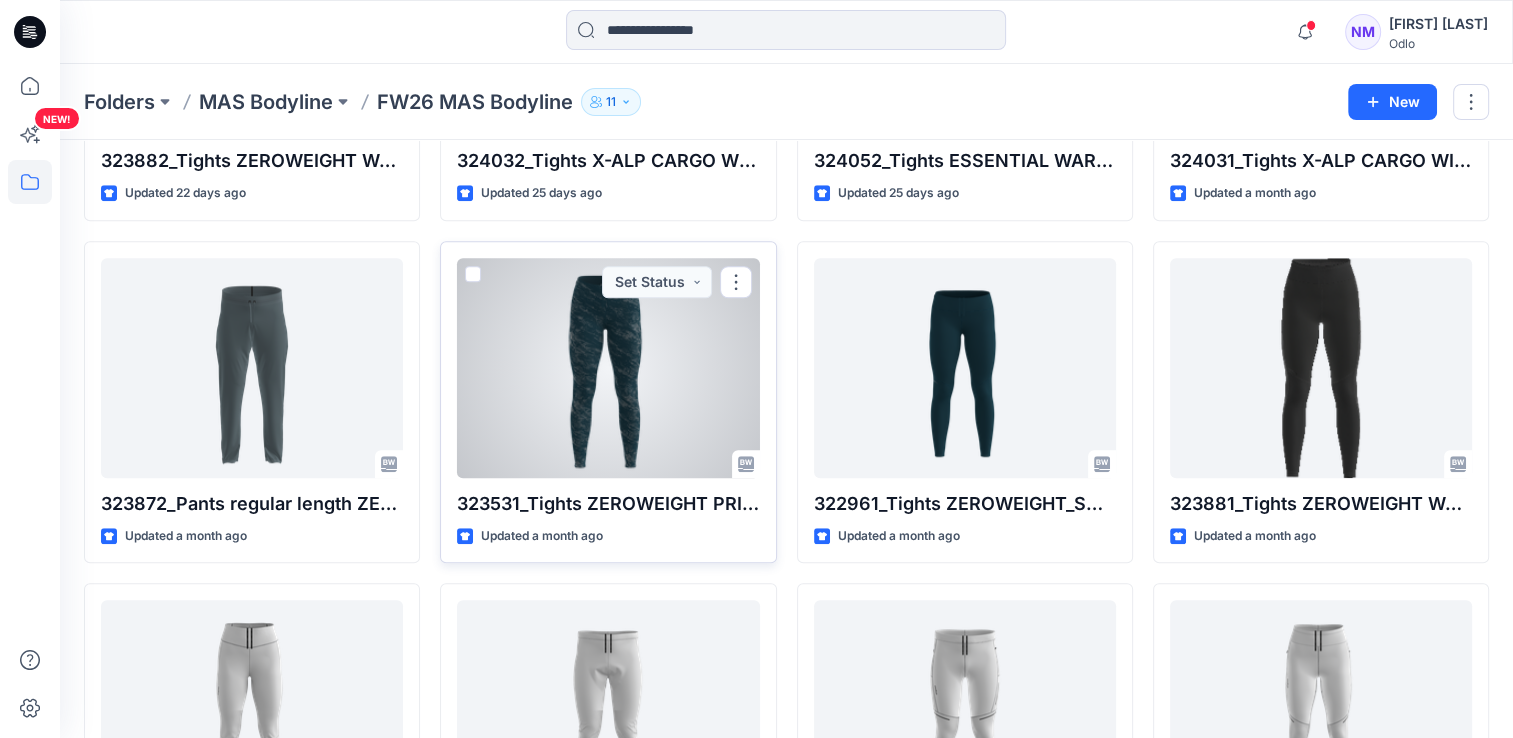 scroll, scrollTop: 2114, scrollLeft: 0, axis: vertical 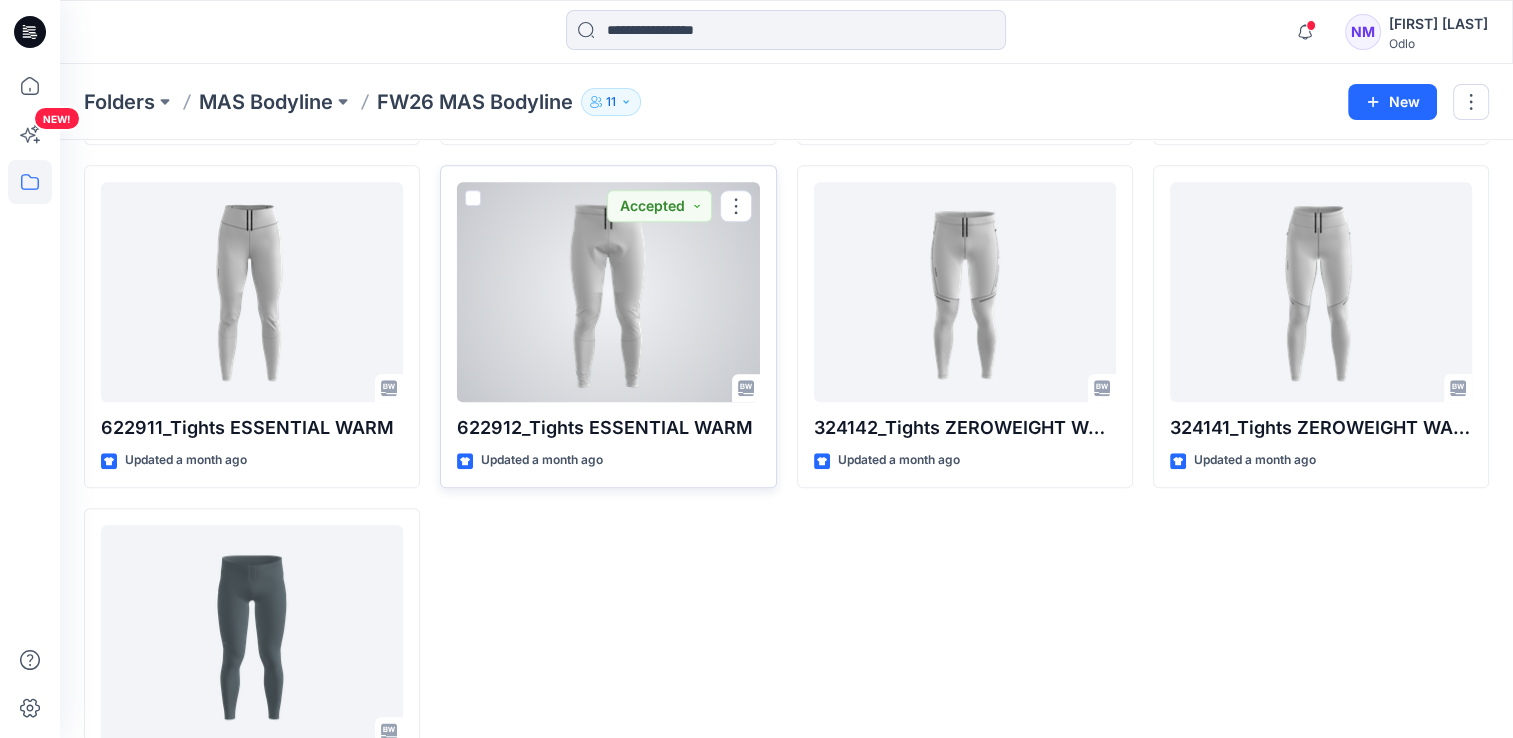click at bounding box center (608, 292) 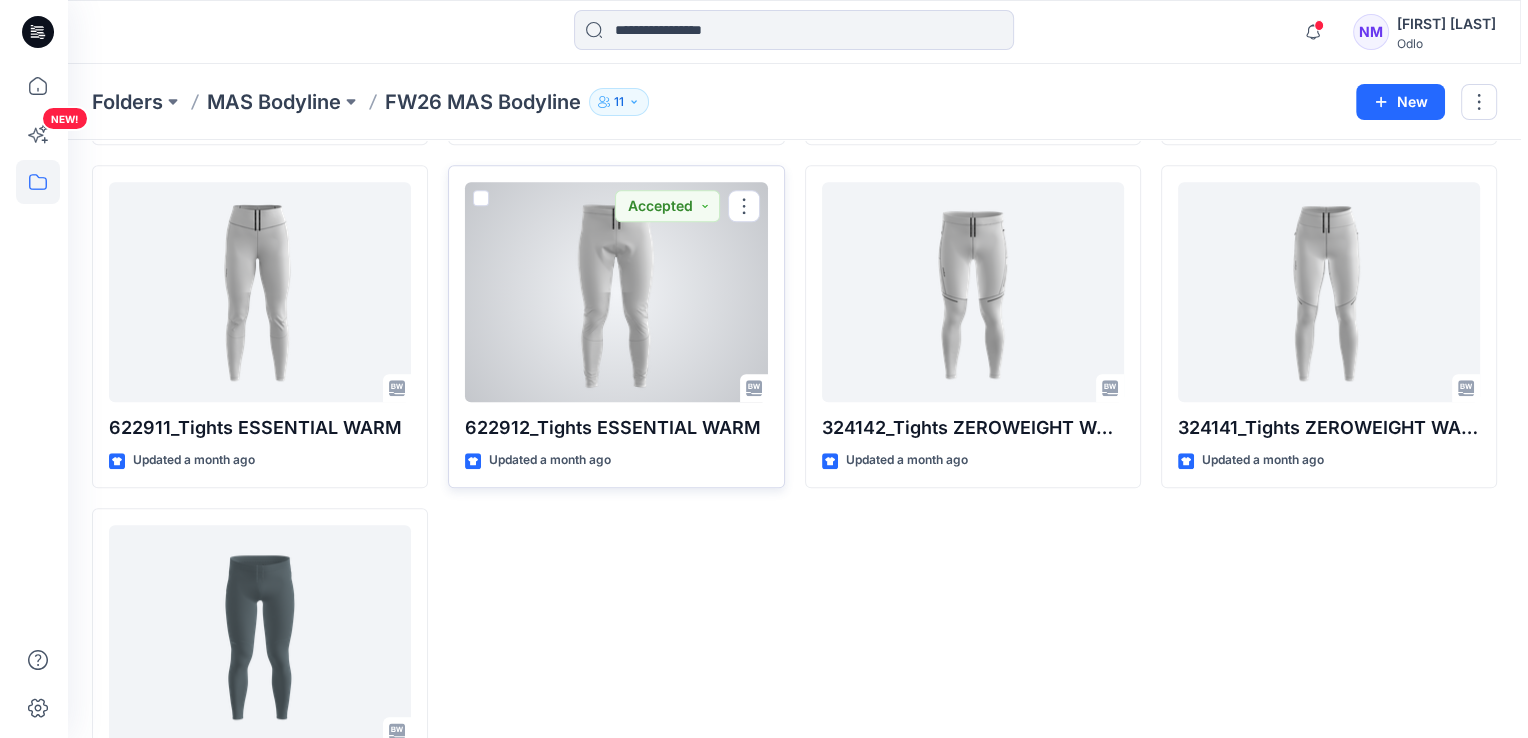 scroll, scrollTop: 0, scrollLeft: 0, axis: both 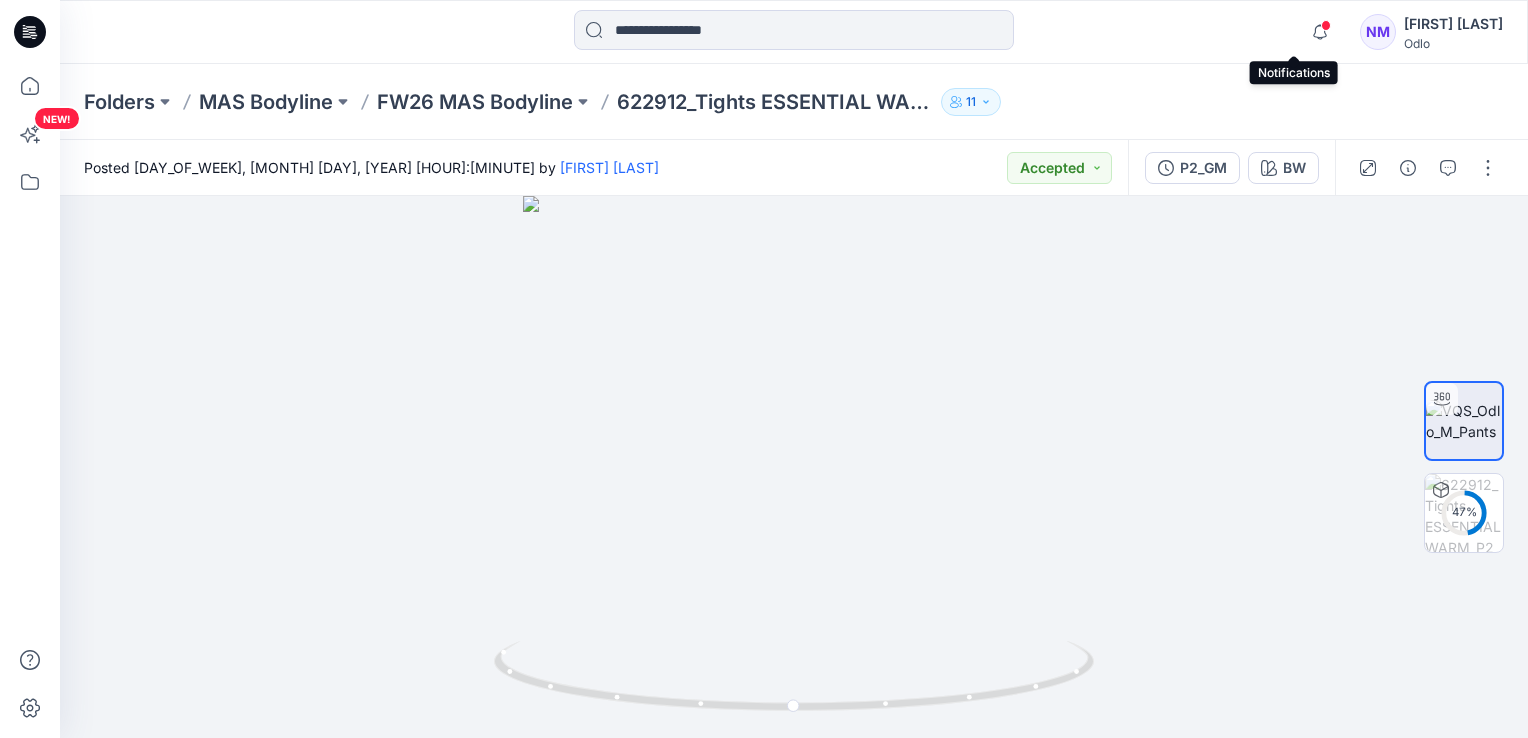 click at bounding box center (1326, 25) 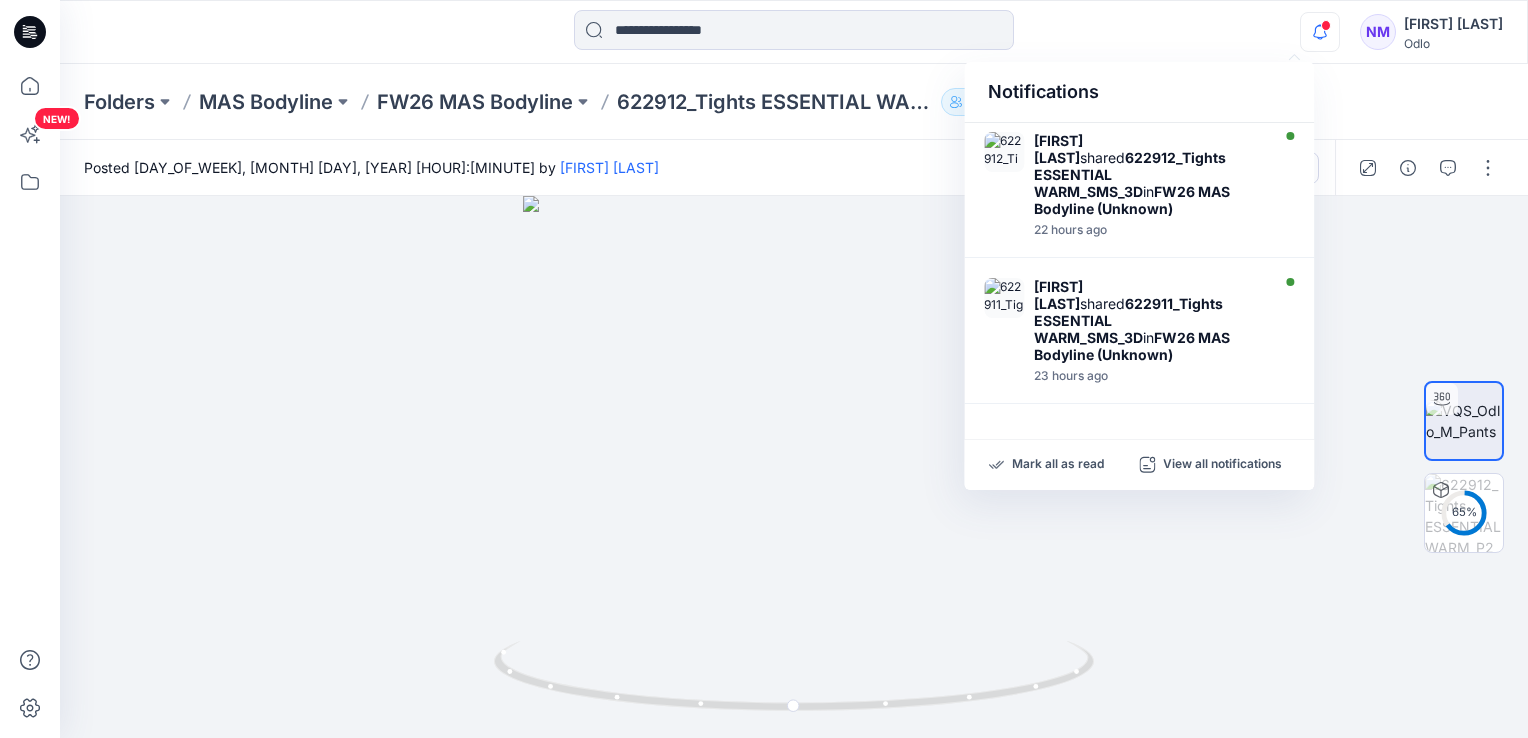 scroll, scrollTop: 0, scrollLeft: 0, axis: both 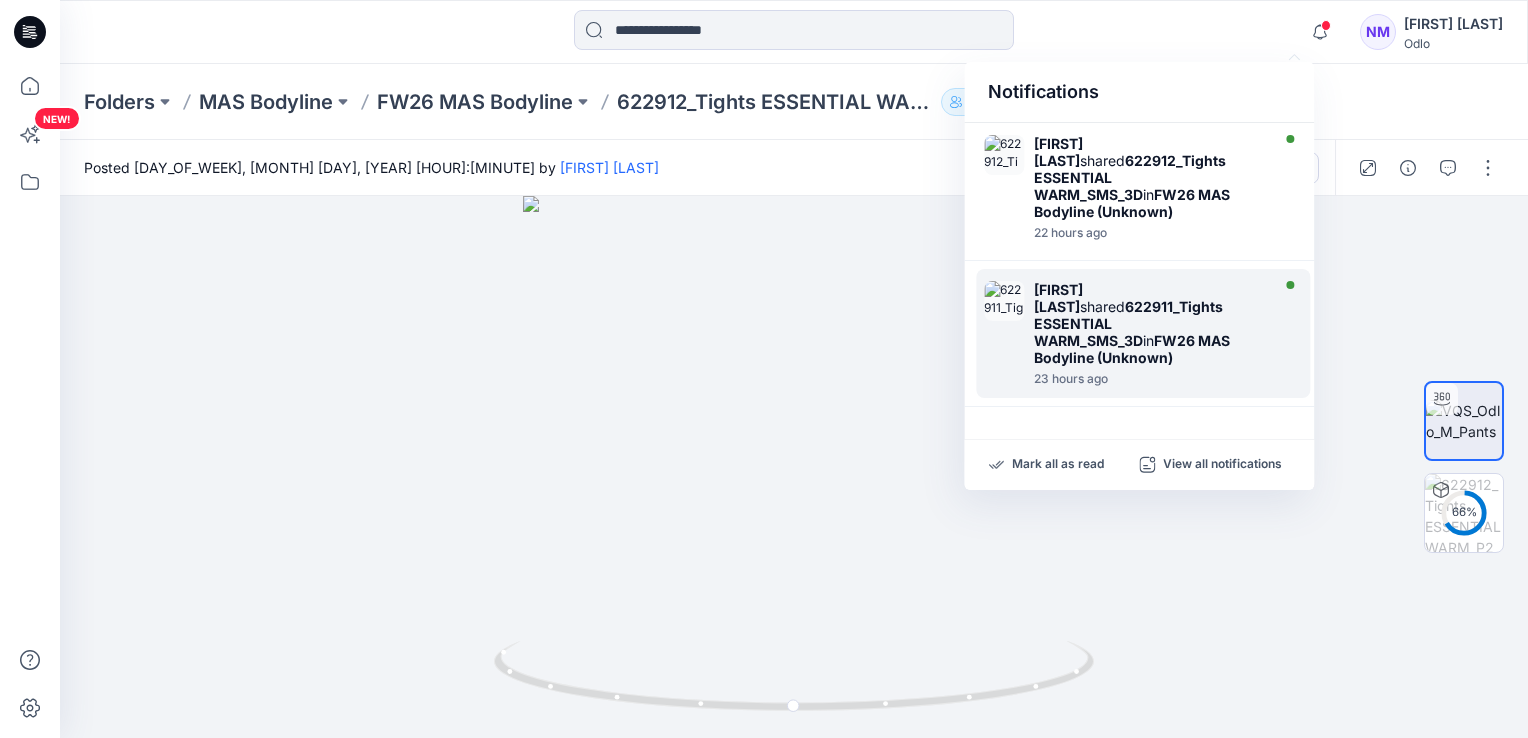 click on "FW26 MAS Bodyline (Unknown)" at bounding box center (1132, 349) 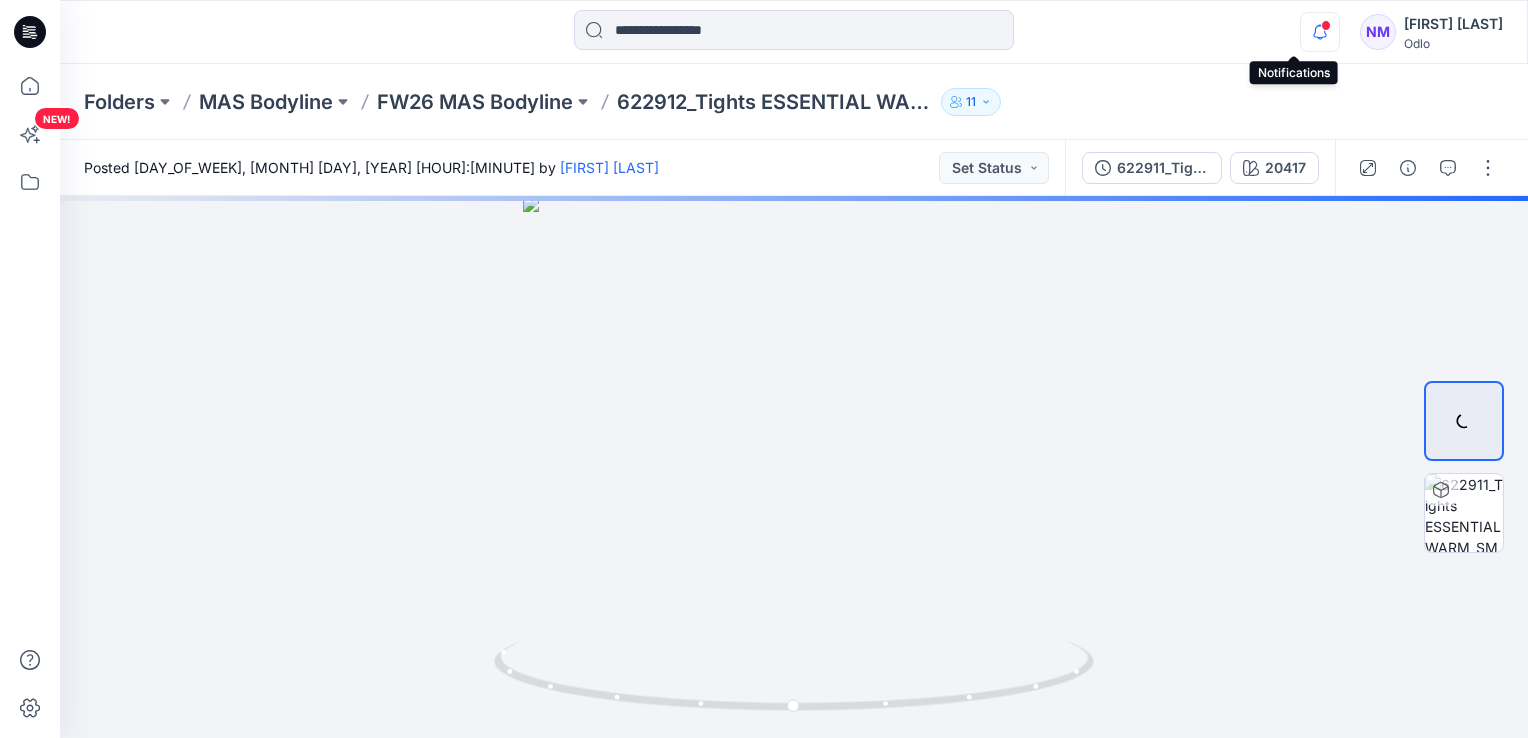 click 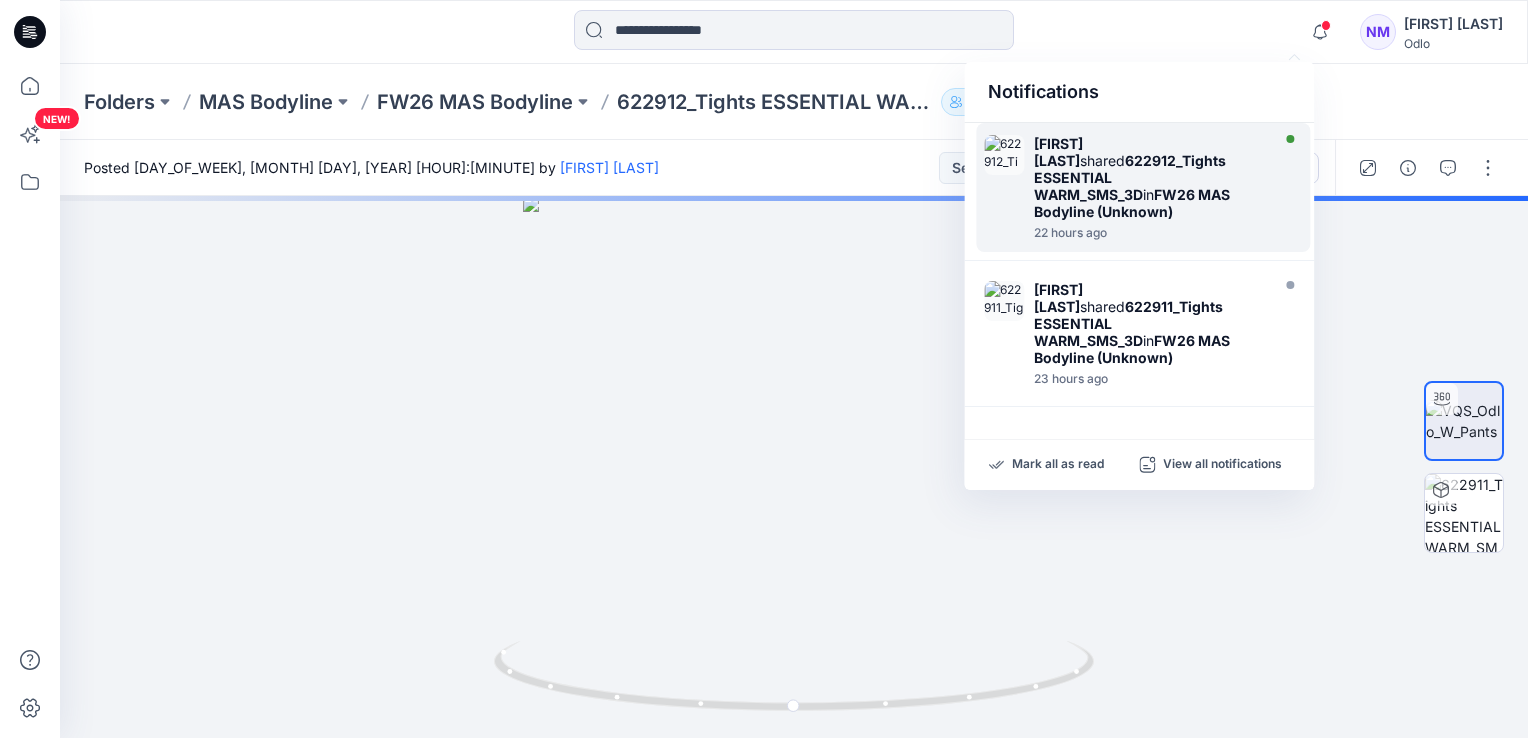 click on "622912_Tights ESSENTIAL WARM_SMS_3D" at bounding box center [1130, 177] 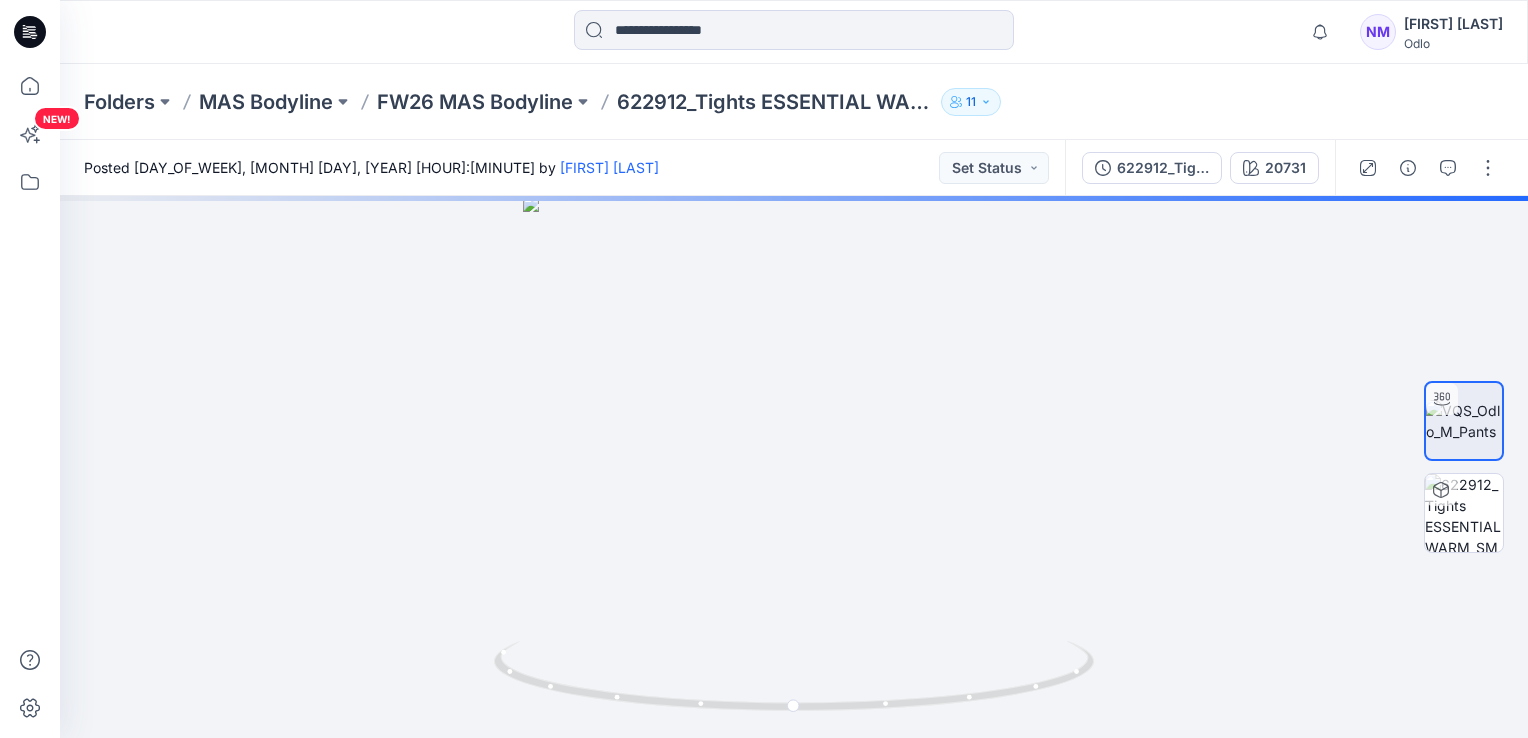 click on "Folders MAS Bodyline FW26 MAS Bodyline 622912_Tights ESSENTIAL WARM 11" at bounding box center [716, 102] 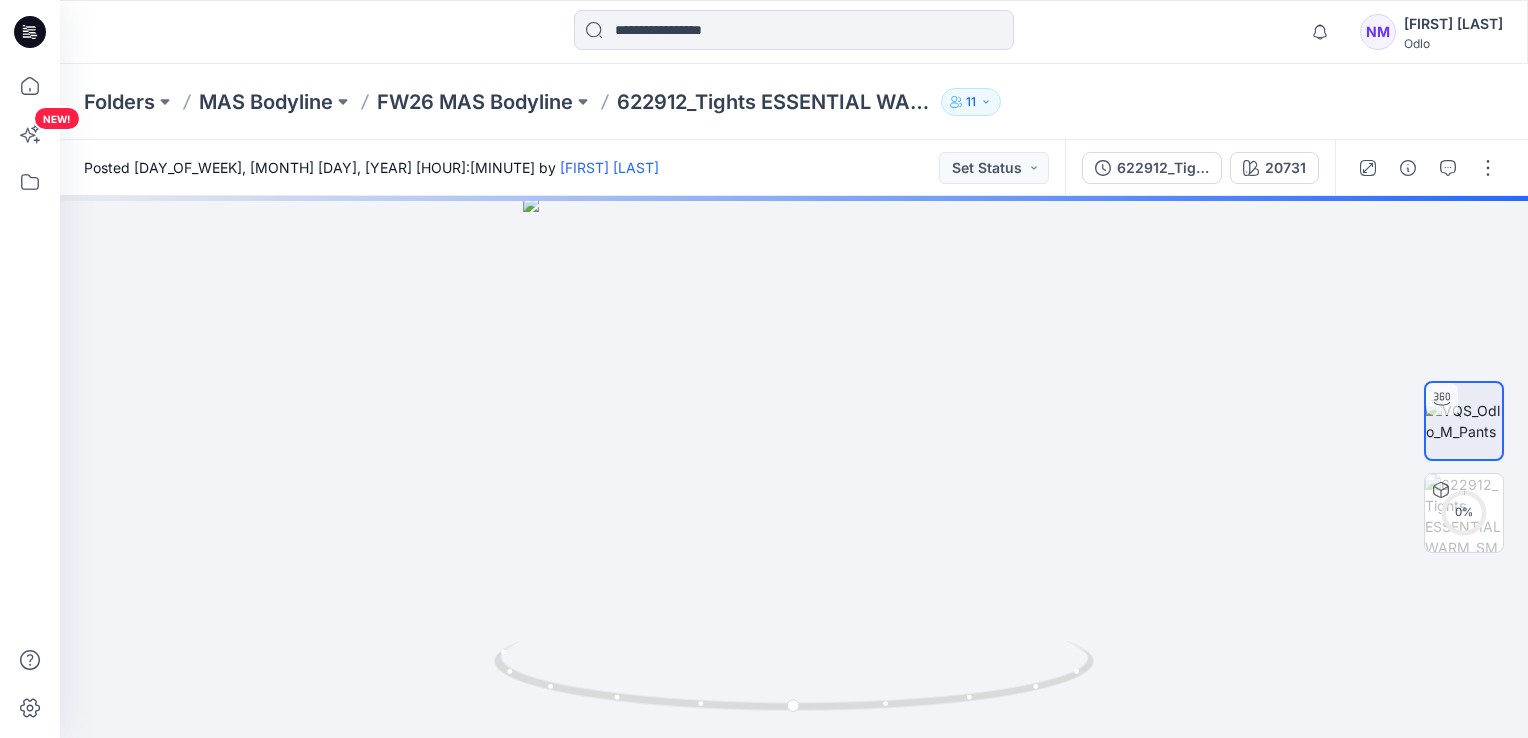 click 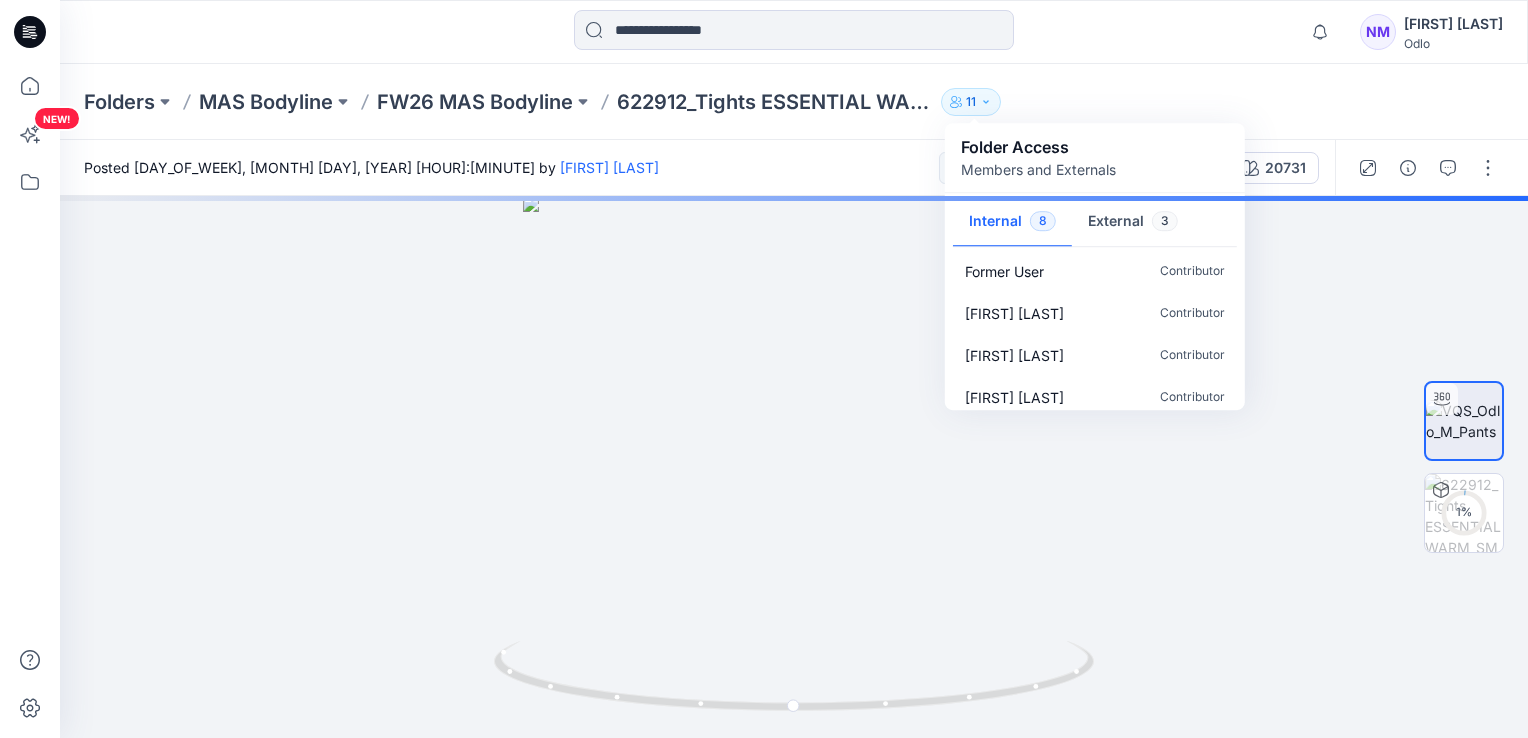 scroll, scrollTop: 85, scrollLeft: 0, axis: vertical 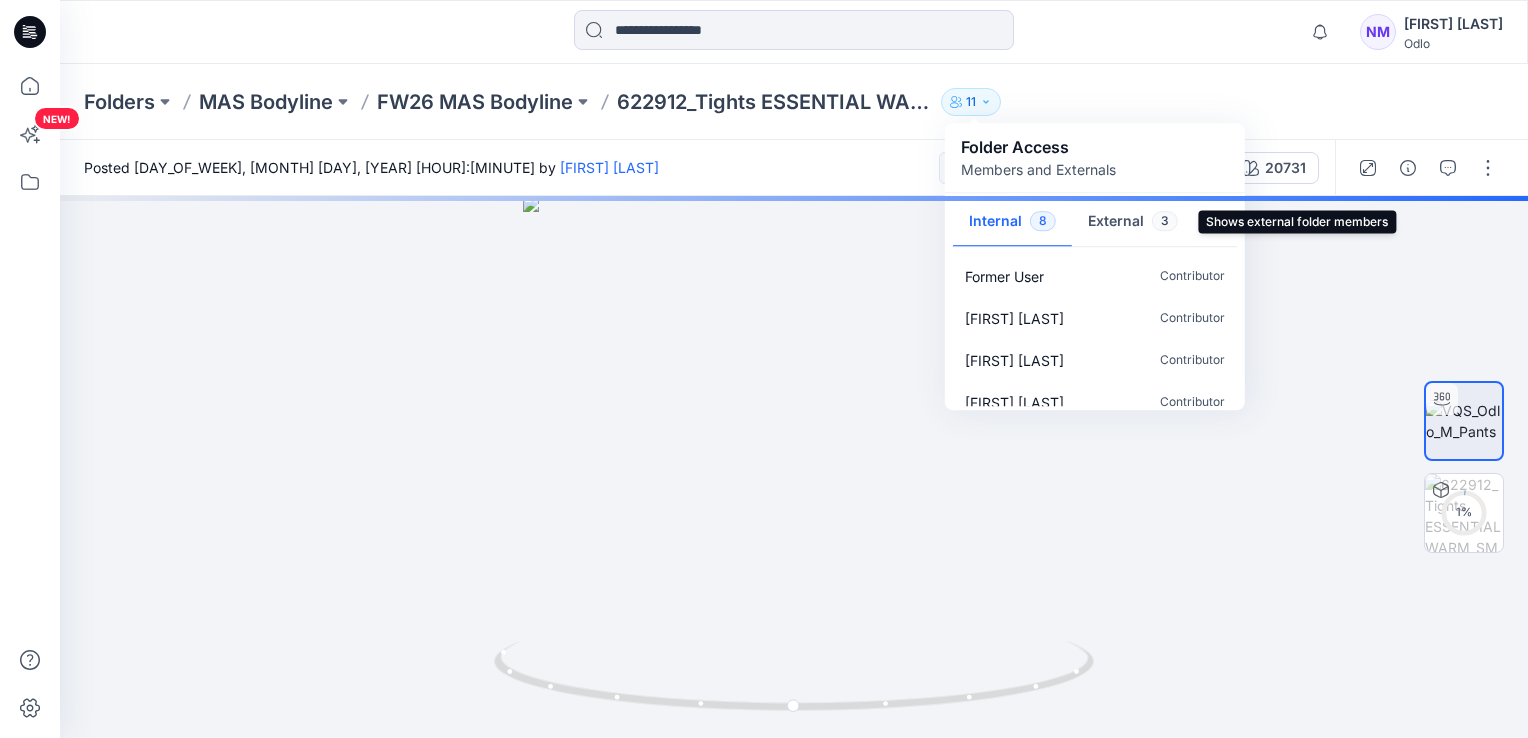 click on "External 3" at bounding box center [1133, 222] 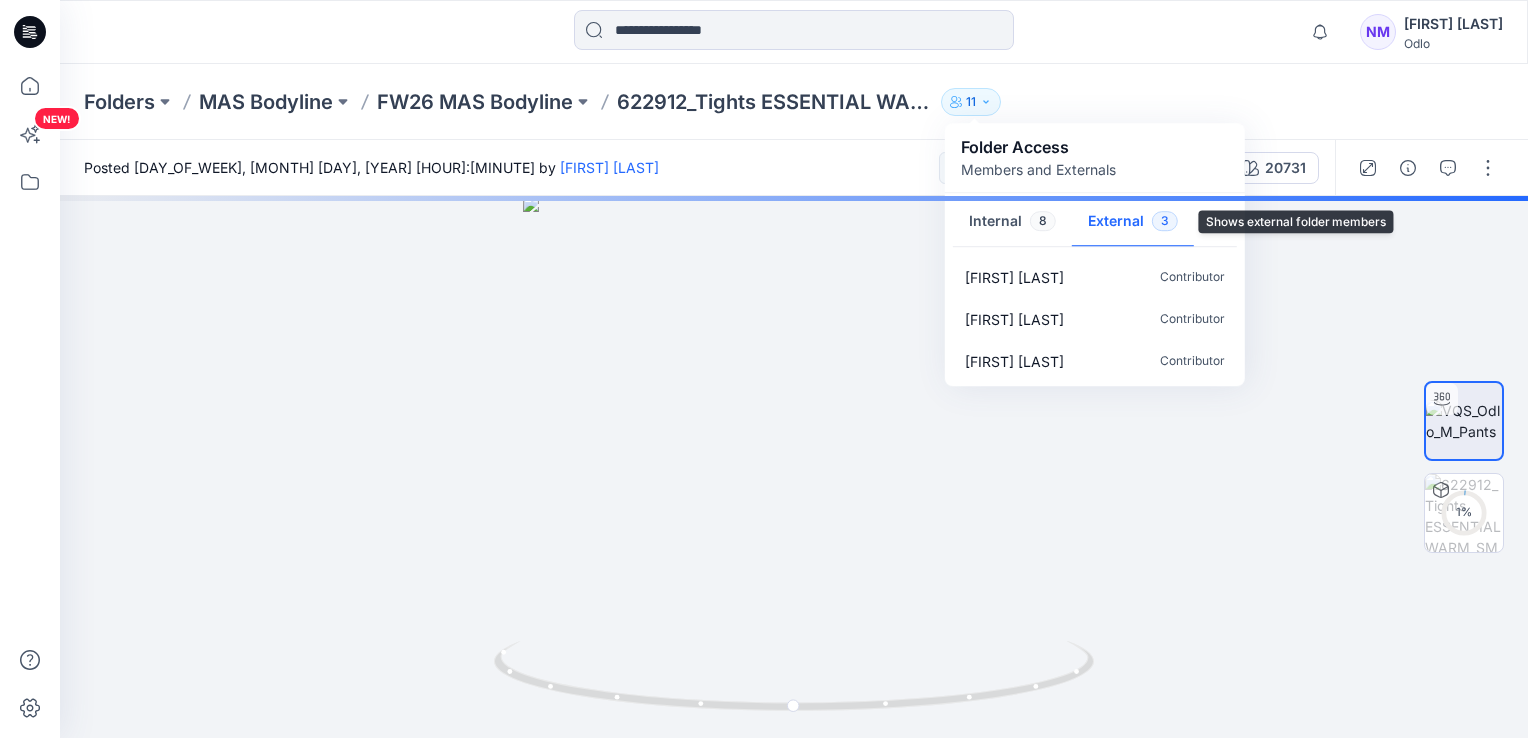scroll, scrollTop: 0, scrollLeft: 0, axis: both 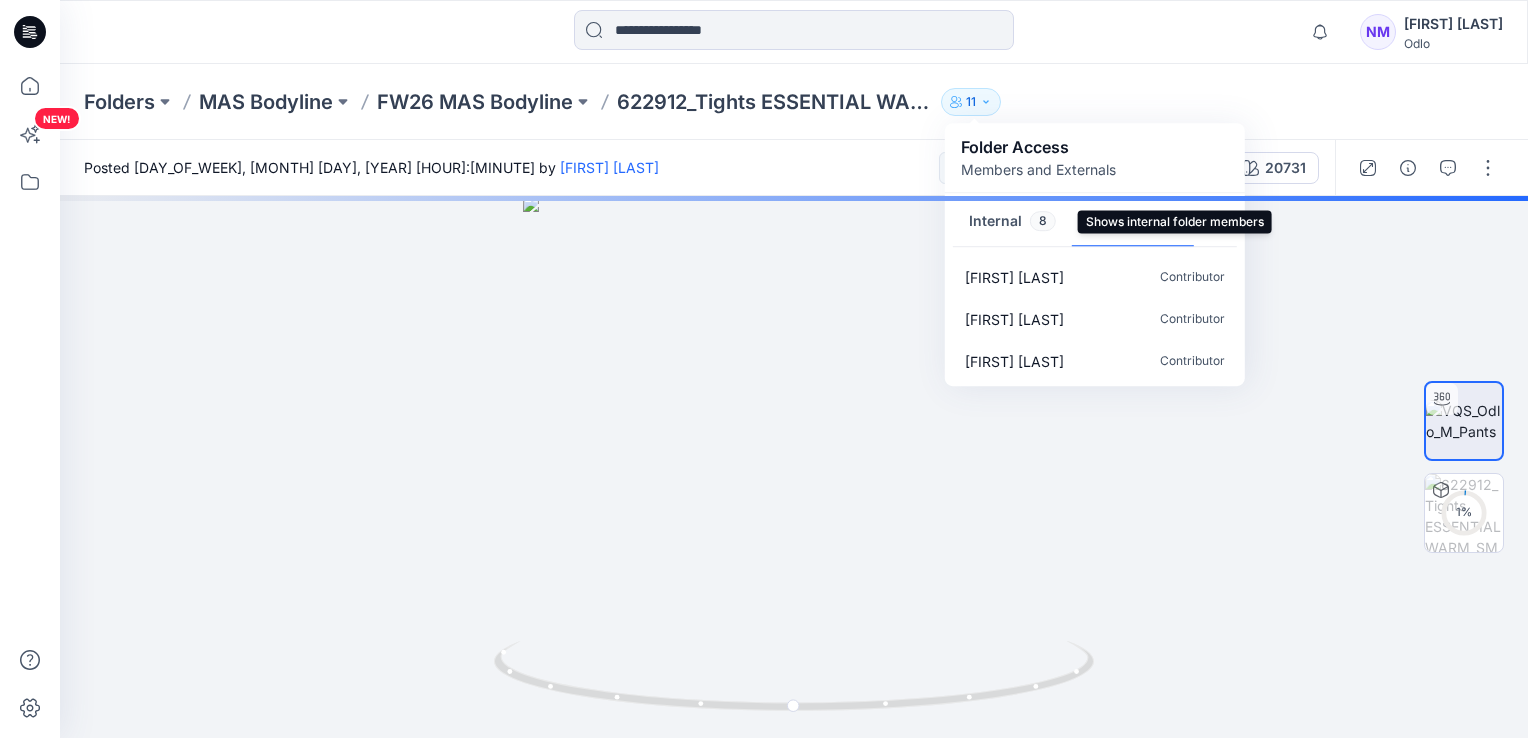 click on "Internal 8" at bounding box center [1012, 222] 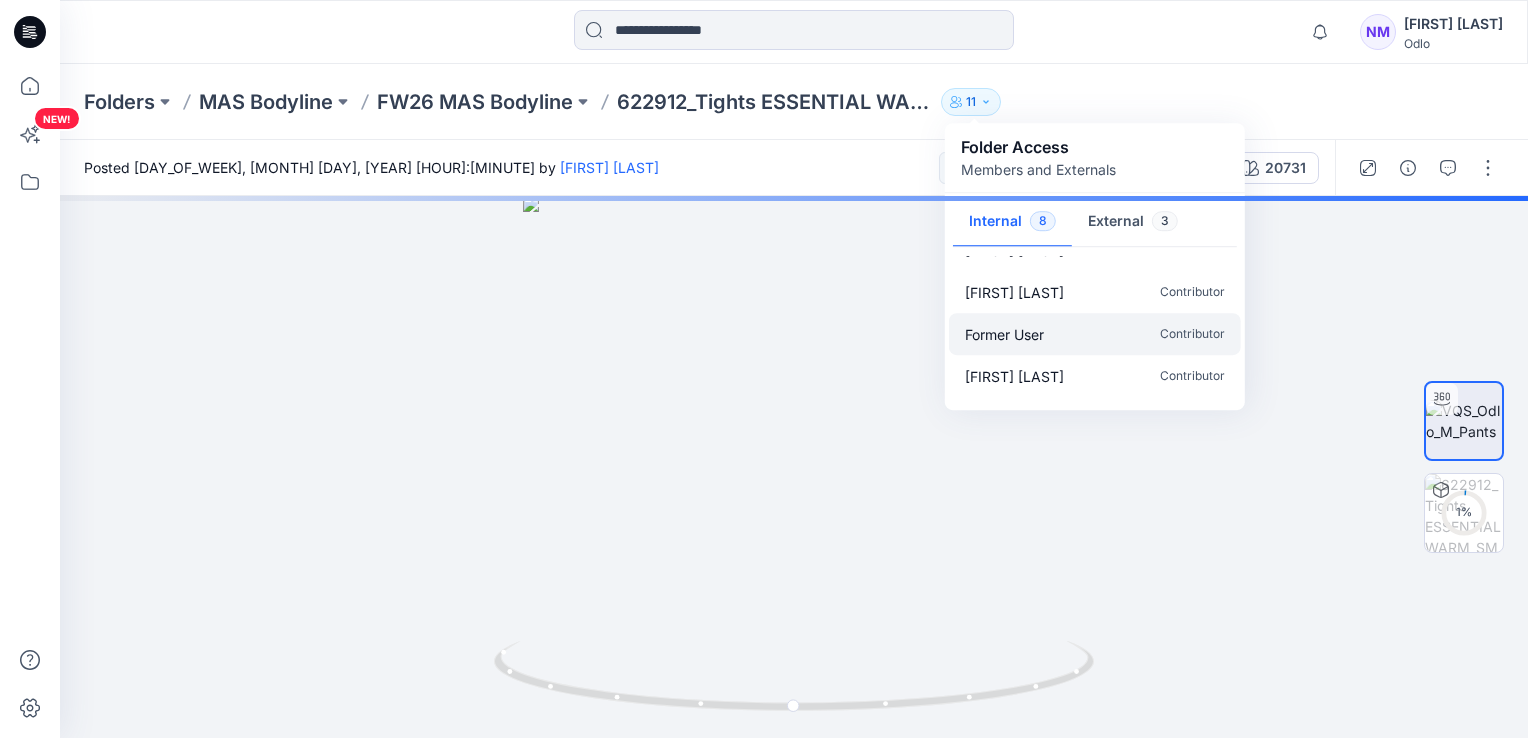 scroll, scrollTop: 0, scrollLeft: 0, axis: both 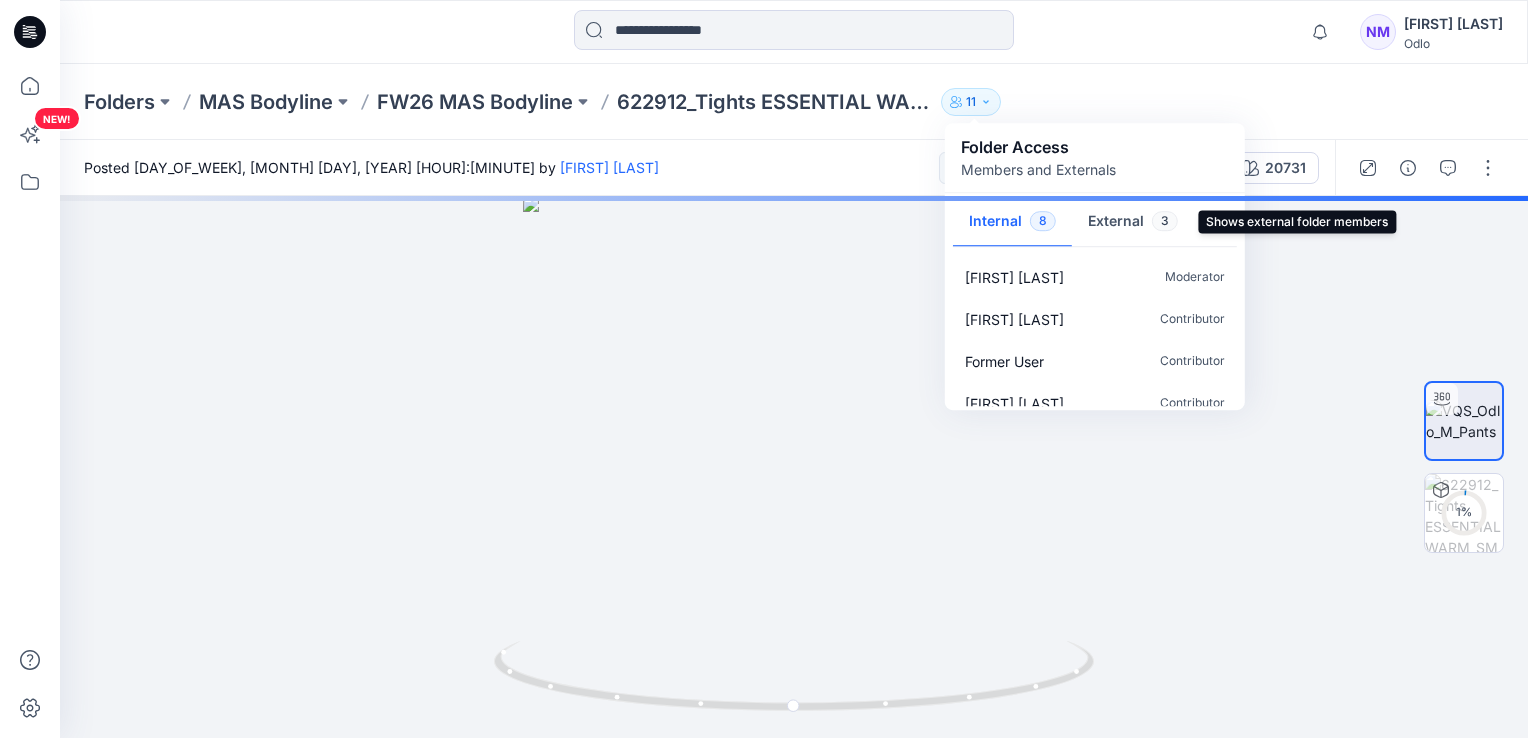 click on "External 3" at bounding box center [1133, 222] 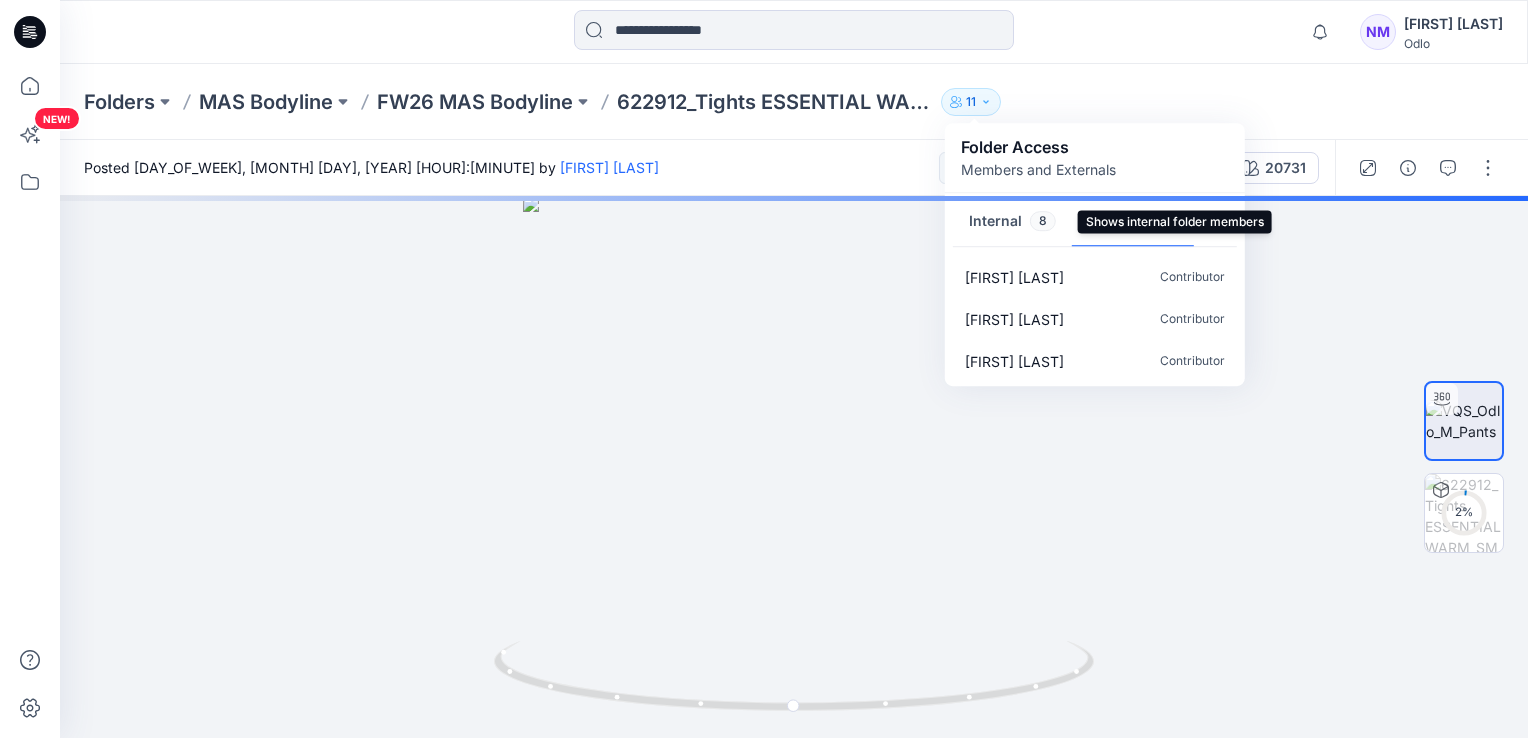 click on "8" at bounding box center [1043, 221] 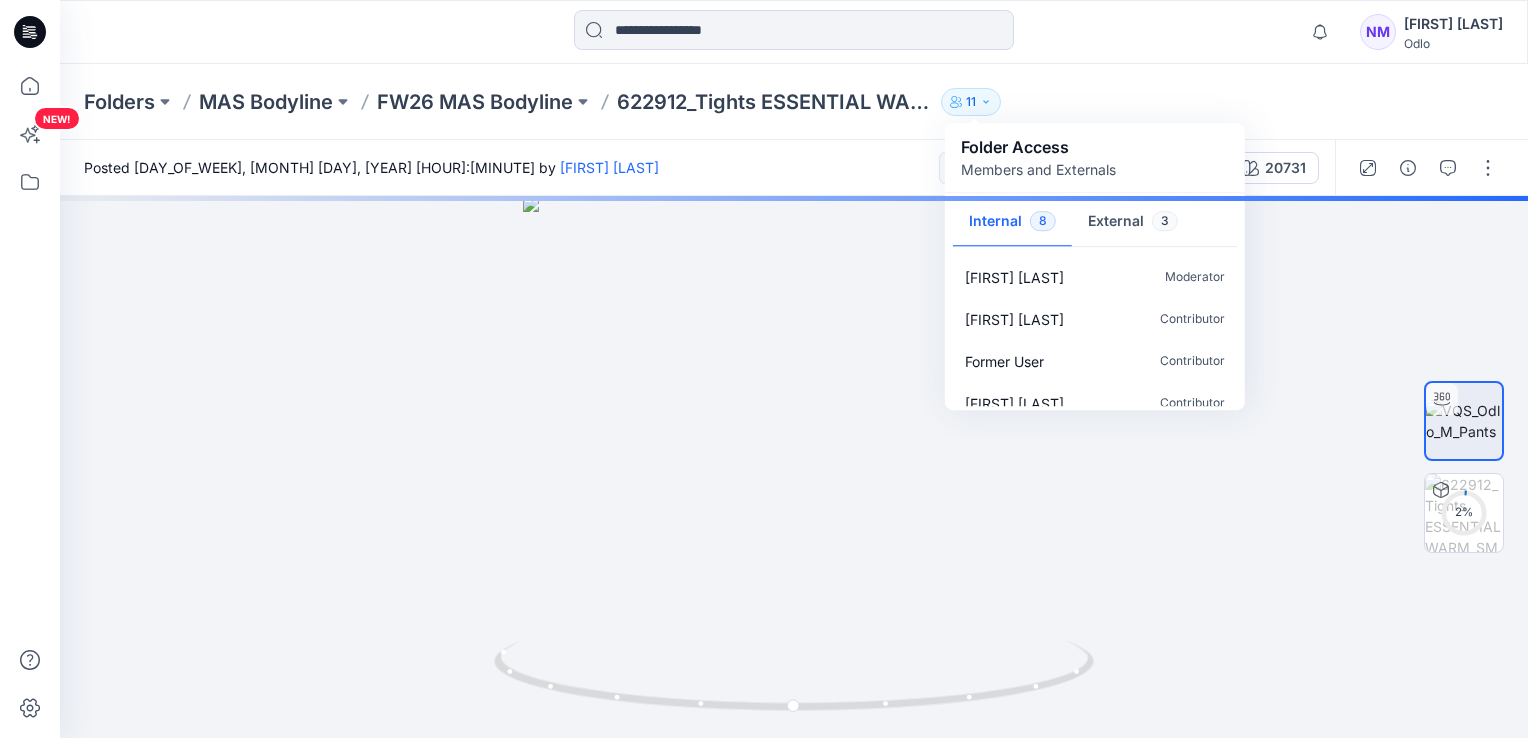 click on "Internal 8" at bounding box center [1012, 222] 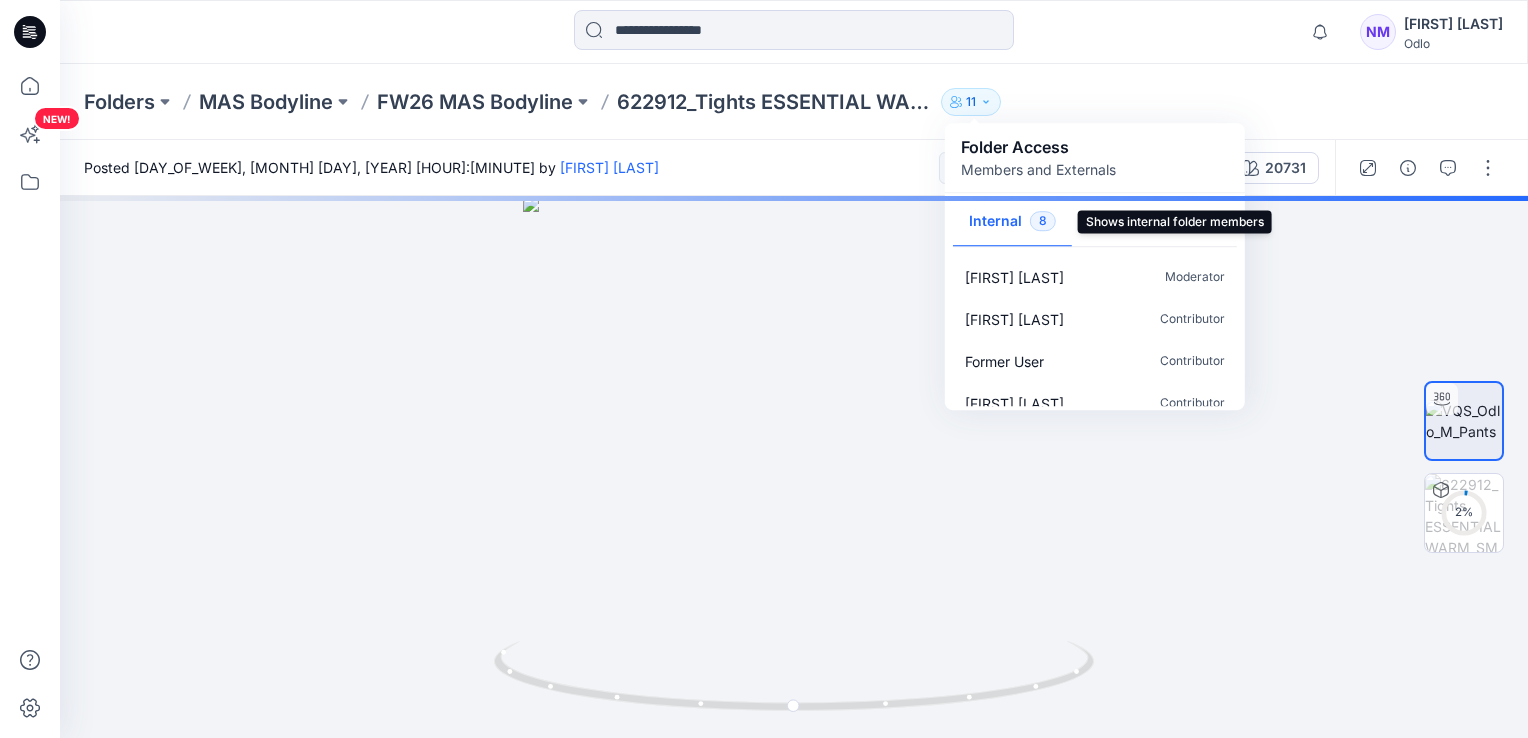 click on "Internal 8" at bounding box center [1012, 222] 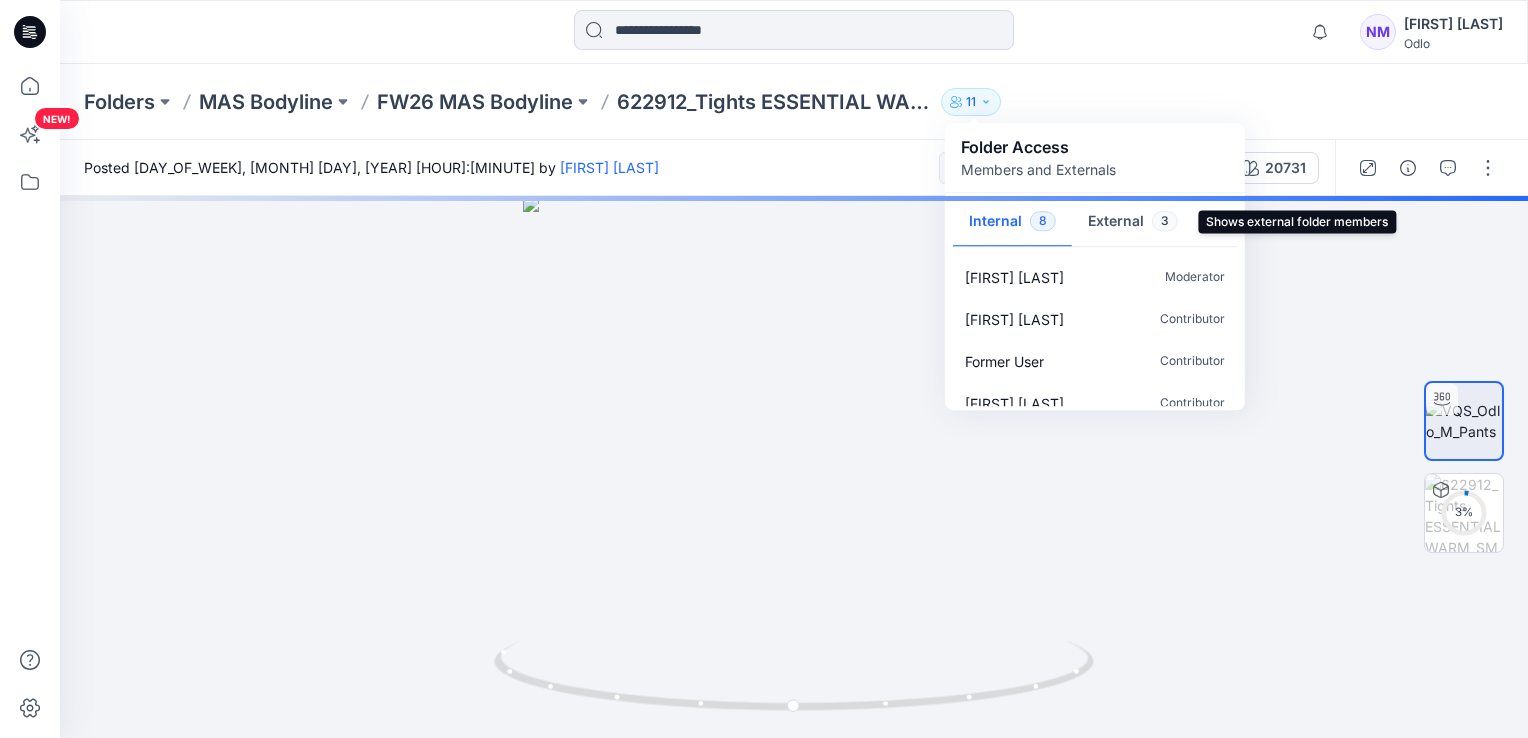 click on "External 3" at bounding box center (1133, 222) 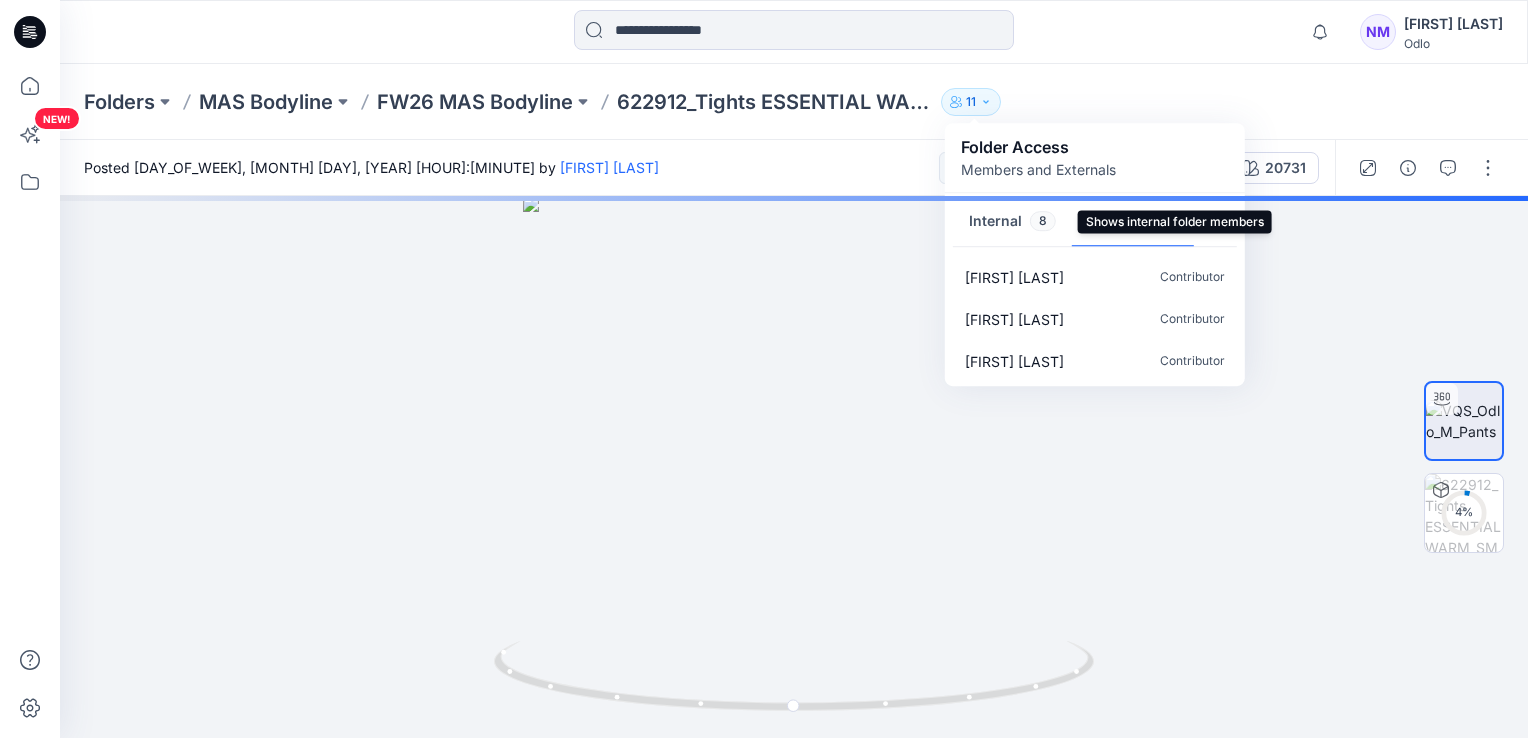 click on "Internal 8" at bounding box center [1012, 222] 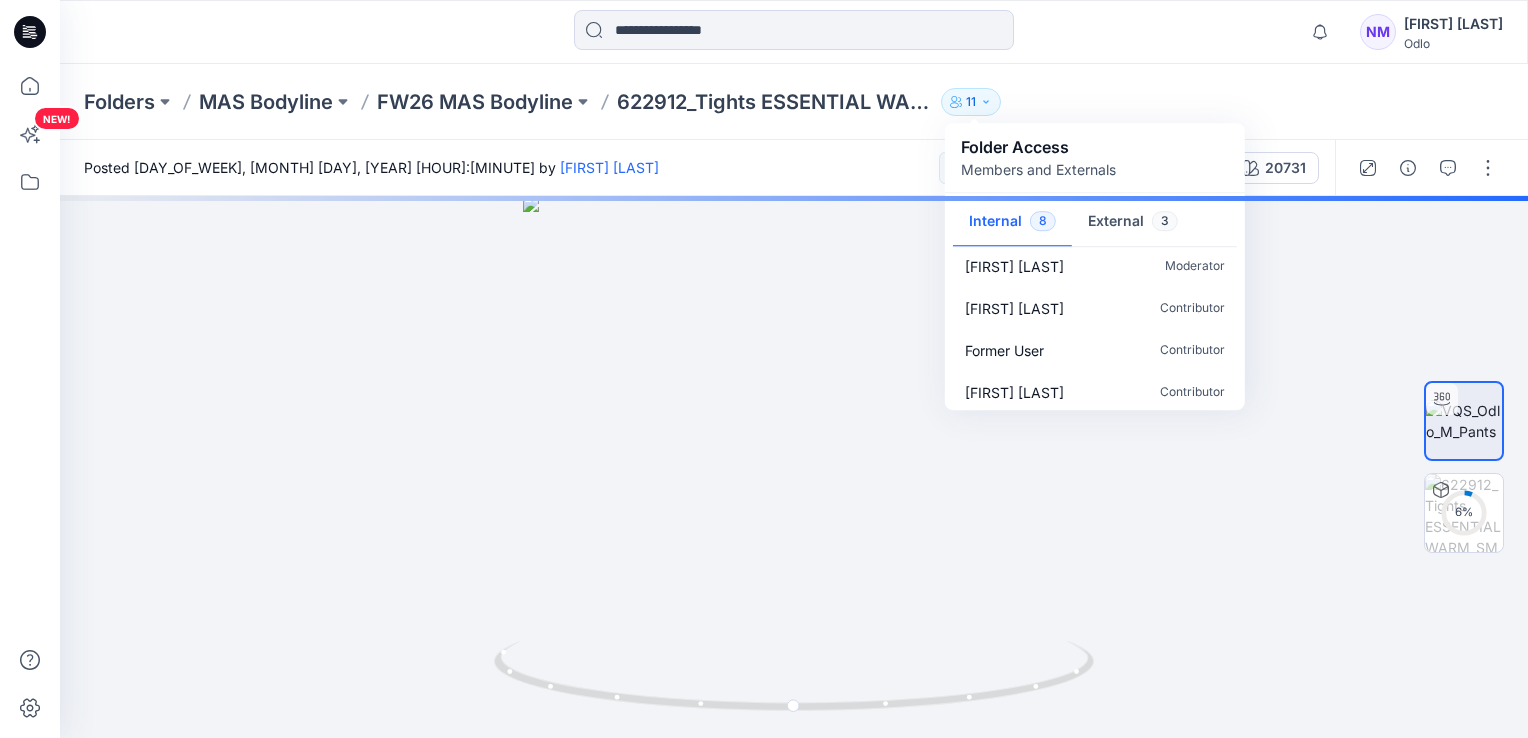 scroll, scrollTop: 0, scrollLeft: 0, axis: both 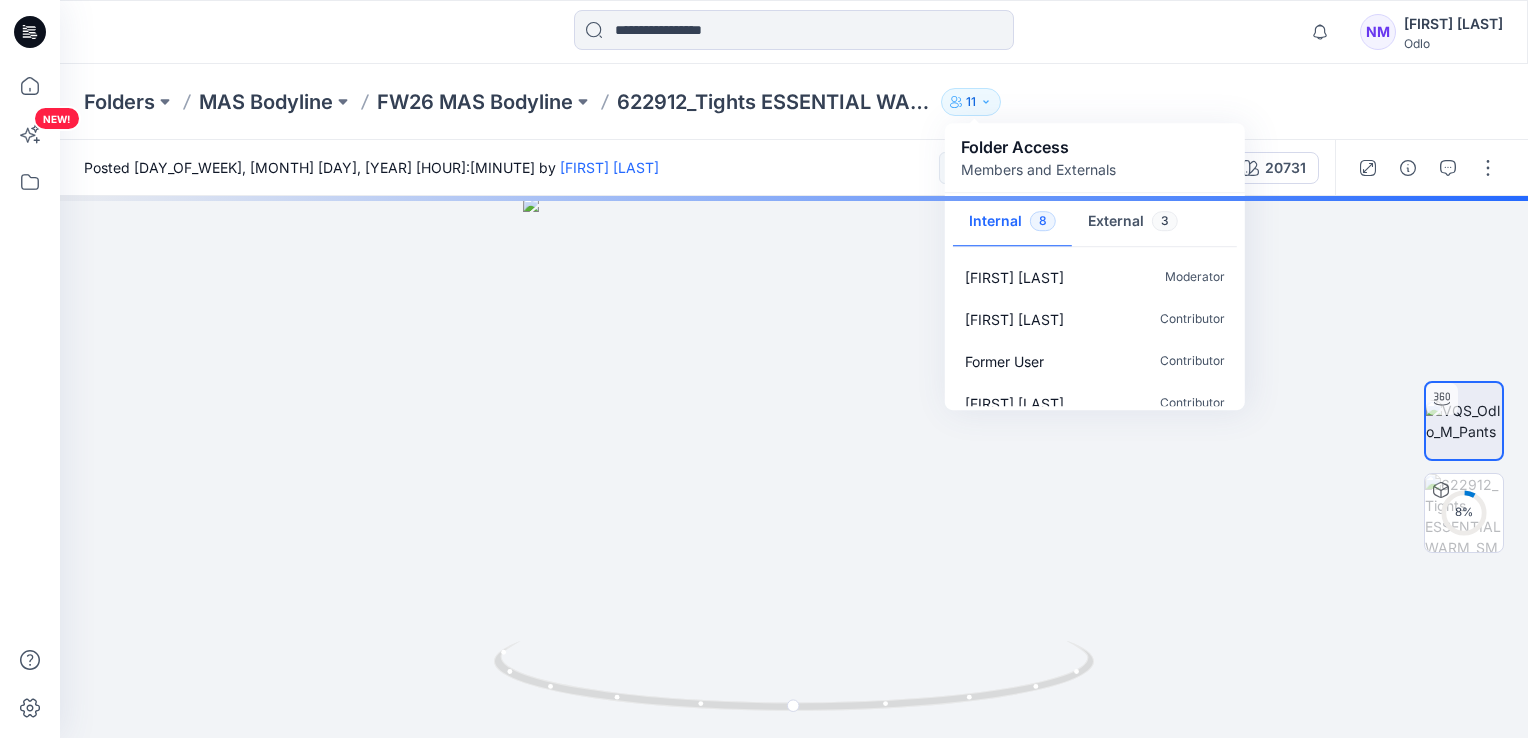 click on "Folders MAS Bodyline FW26 MAS Bodyline 622912_Tights ESSENTIAL WARM 11 Folder Access Members and Externals Internal 8 External 3 [FIRST] [LAST] Moderator [FIRST] [LAST] Contributor Former User Contributor [FIRST] [LAST] Contributor [FIRST] [LAST] Contributor [FIRST] [LAST] Contributor [FIRST] [LAST] Moderator" at bounding box center (794, 102) 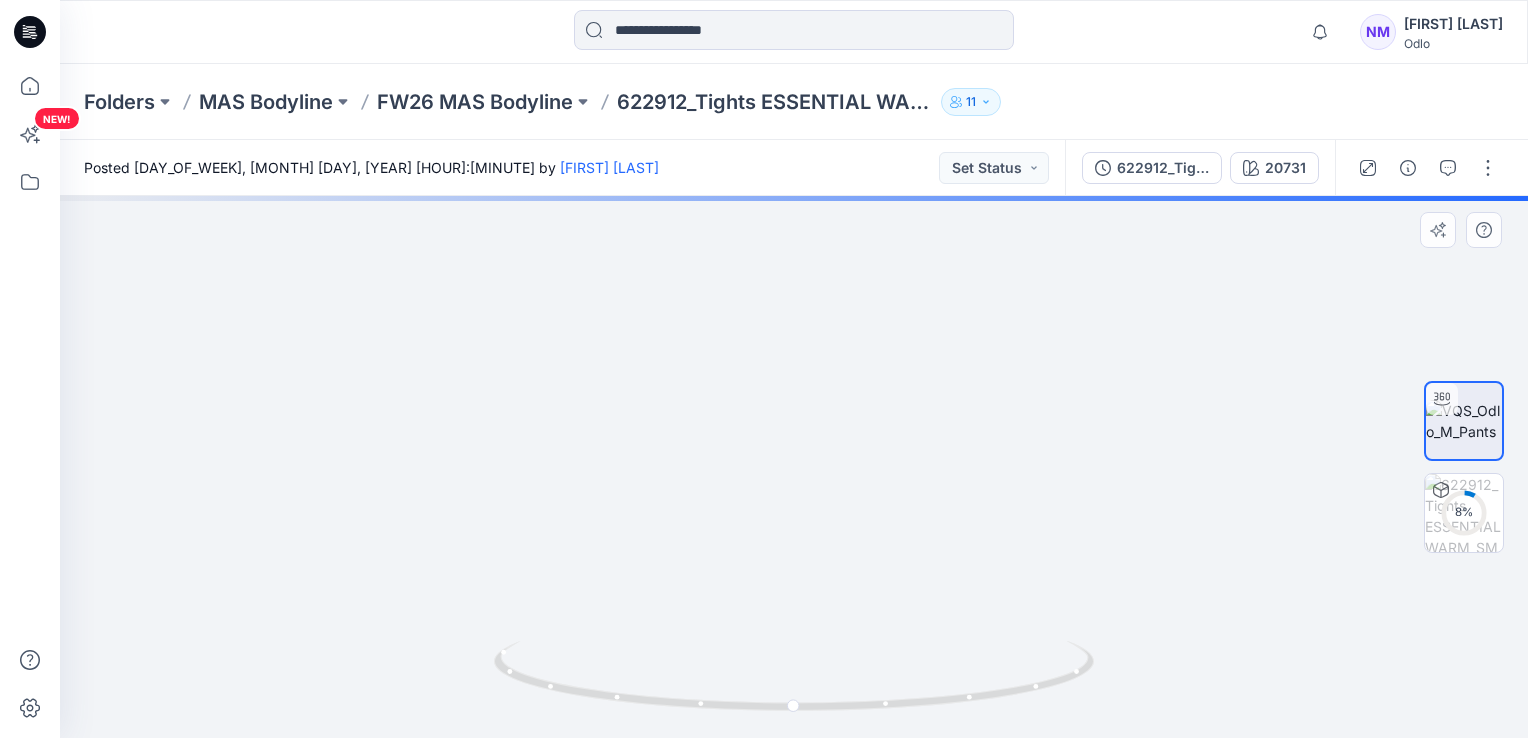 drag, startPoint x: 882, startPoint y: 358, endPoint x: 866, endPoint y: 475, distance: 118.08895 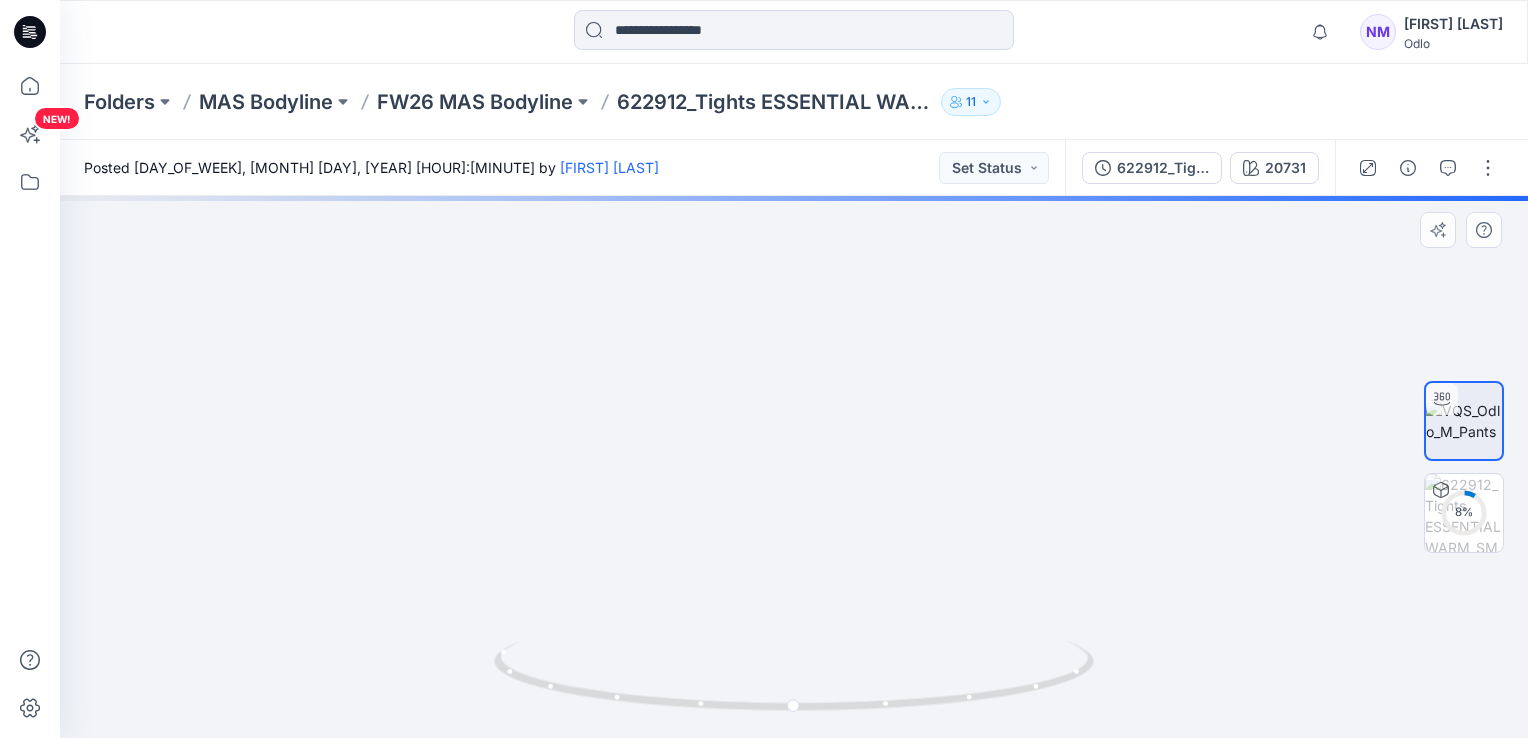 drag, startPoint x: 780, startPoint y: 282, endPoint x: 798, endPoint y: 446, distance: 164.98485 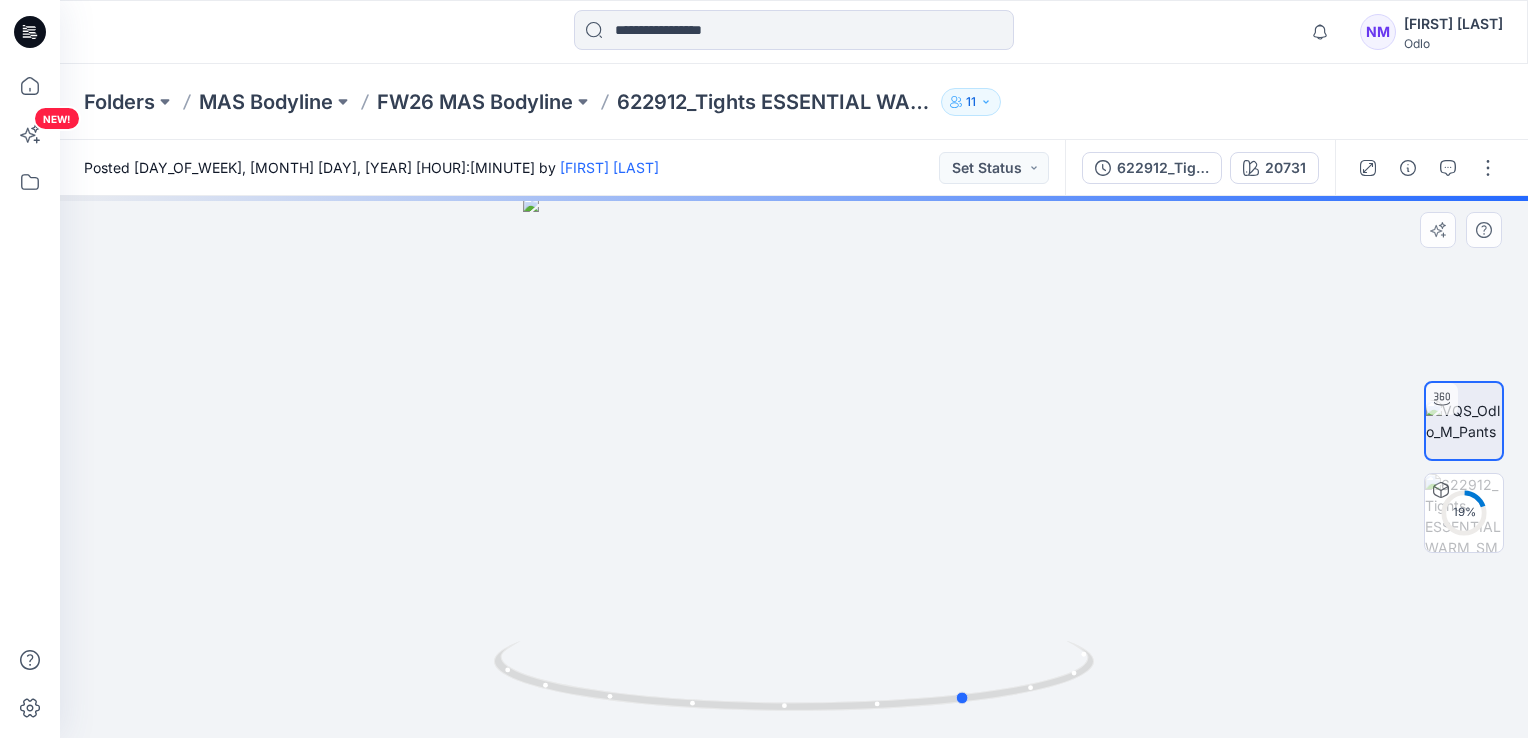 drag, startPoint x: 865, startPoint y: 432, endPoint x: 535, endPoint y: 444, distance: 330.2181 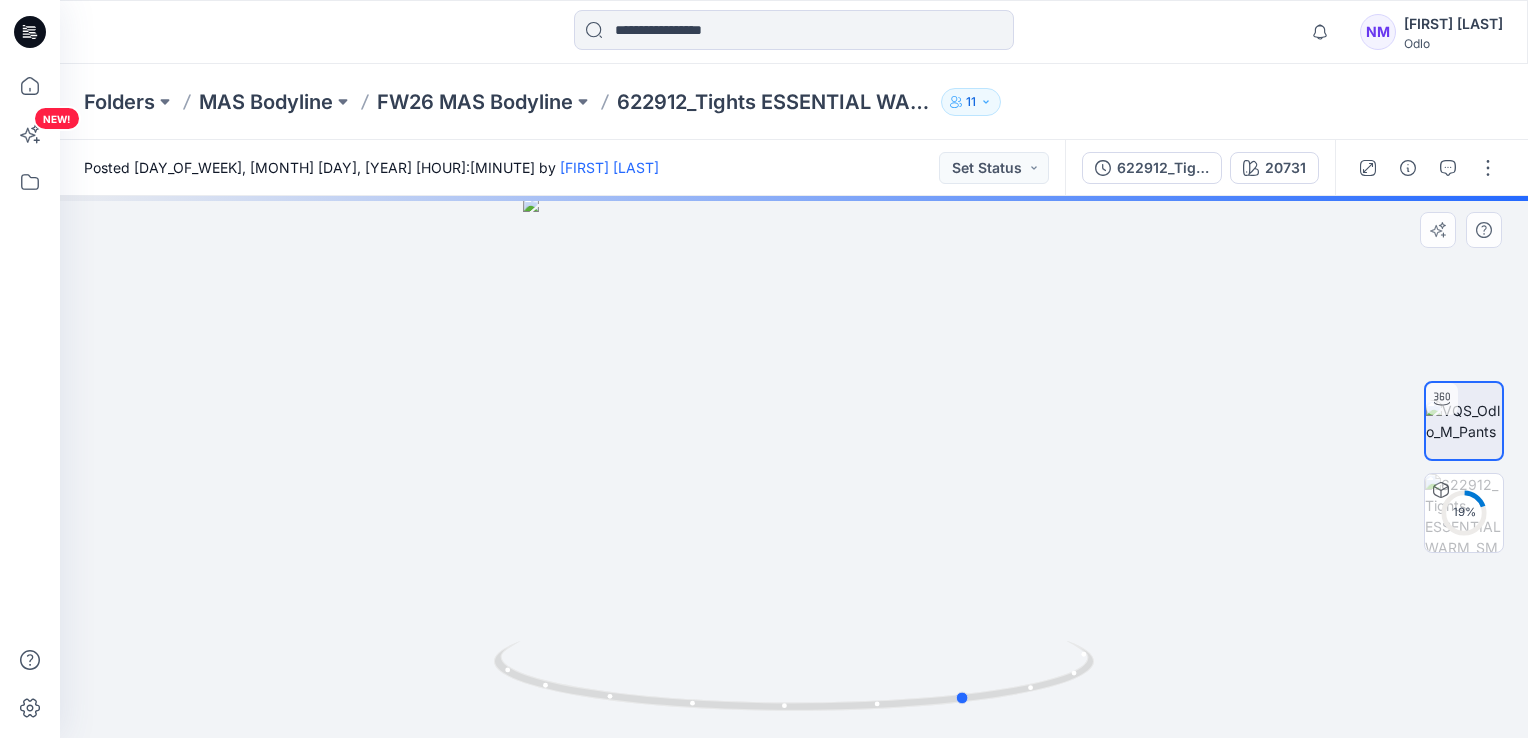 click at bounding box center [794, 467] 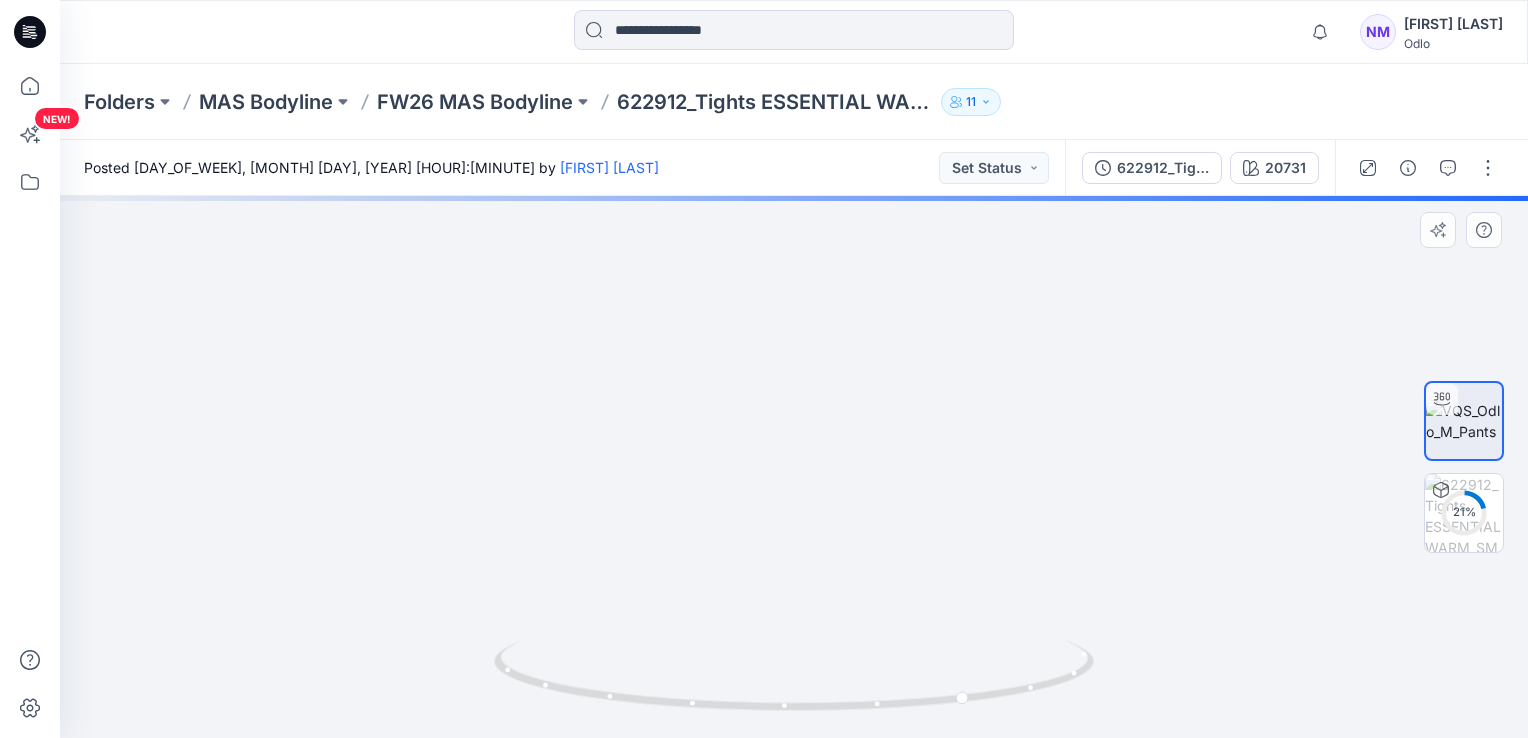 drag, startPoint x: 894, startPoint y: 374, endPoint x: 897, endPoint y: 293, distance: 81.055534 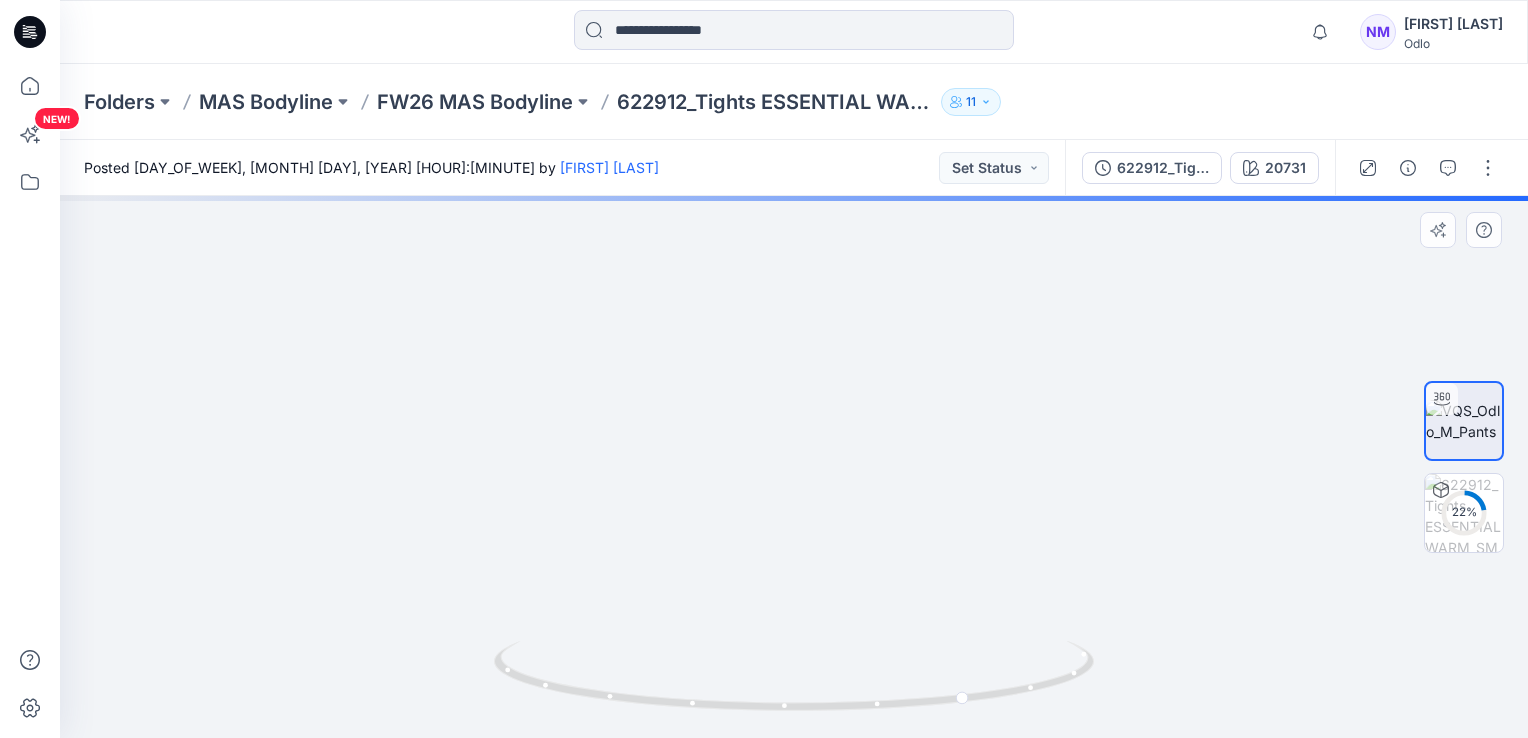 drag, startPoint x: 810, startPoint y: 510, endPoint x: 823, endPoint y: 293, distance: 217.38905 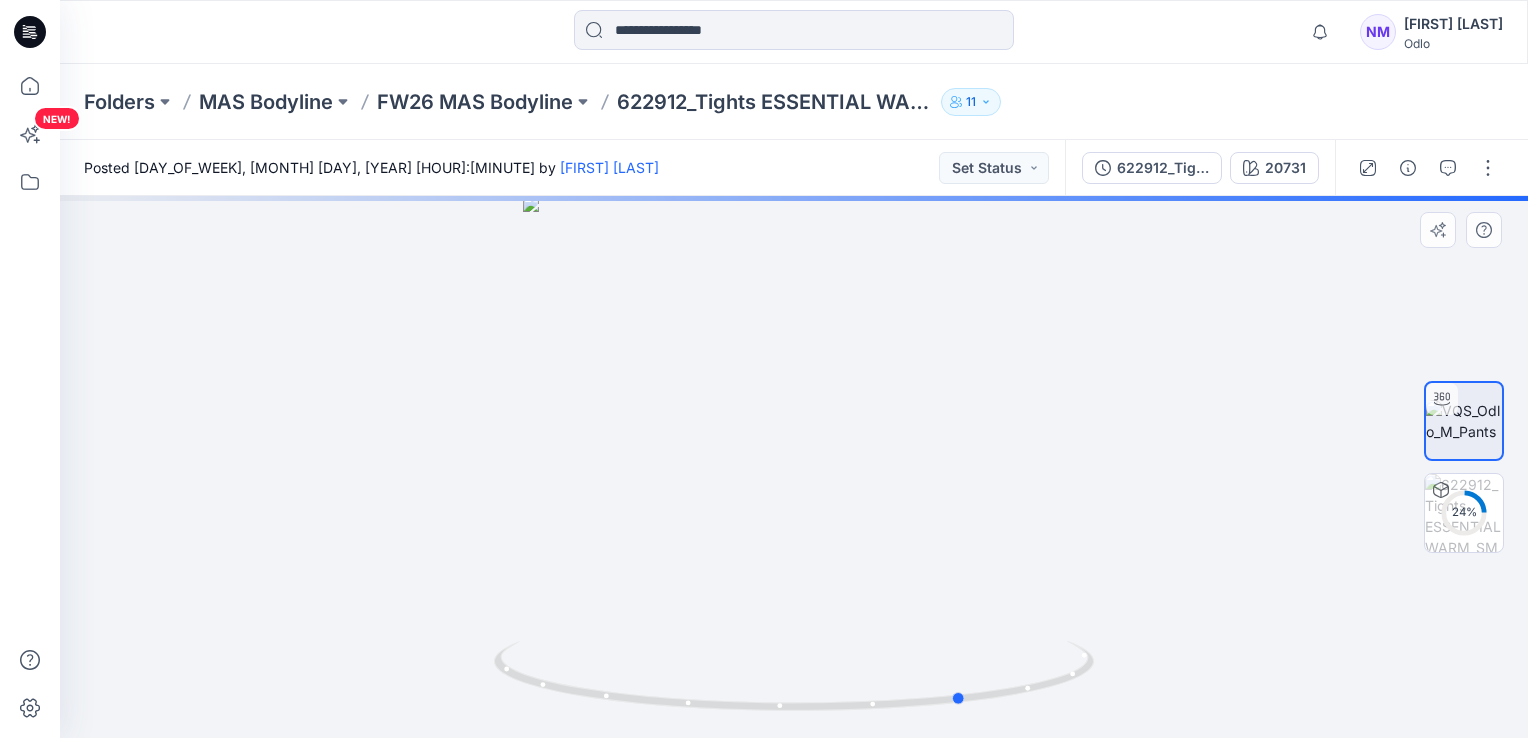 drag, startPoint x: 833, startPoint y: 362, endPoint x: 837, endPoint y: 349, distance: 13.601471 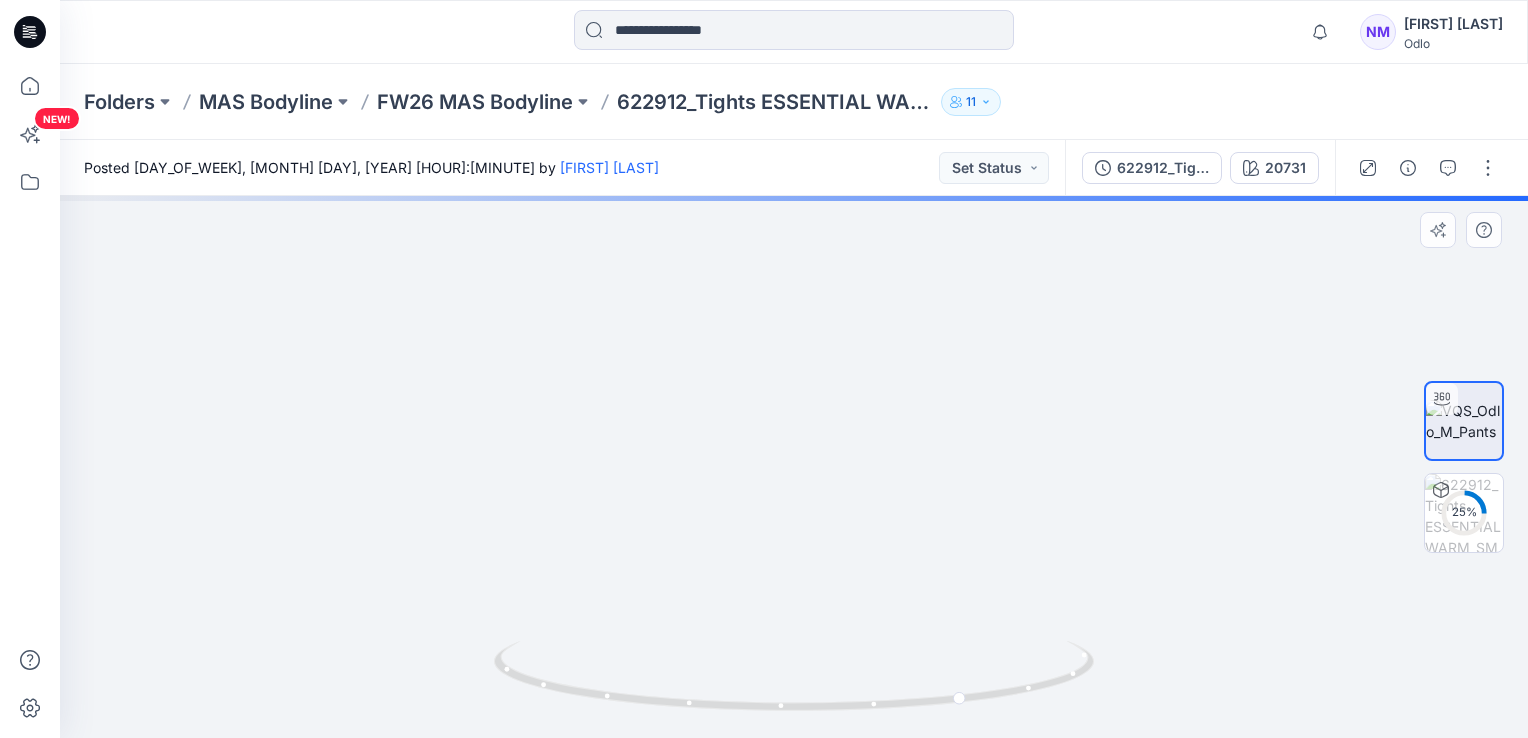 drag, startPoint x: 784, startPoint y: 487, endPoint x: 816, endPoint y: 279, distance: 210.44714 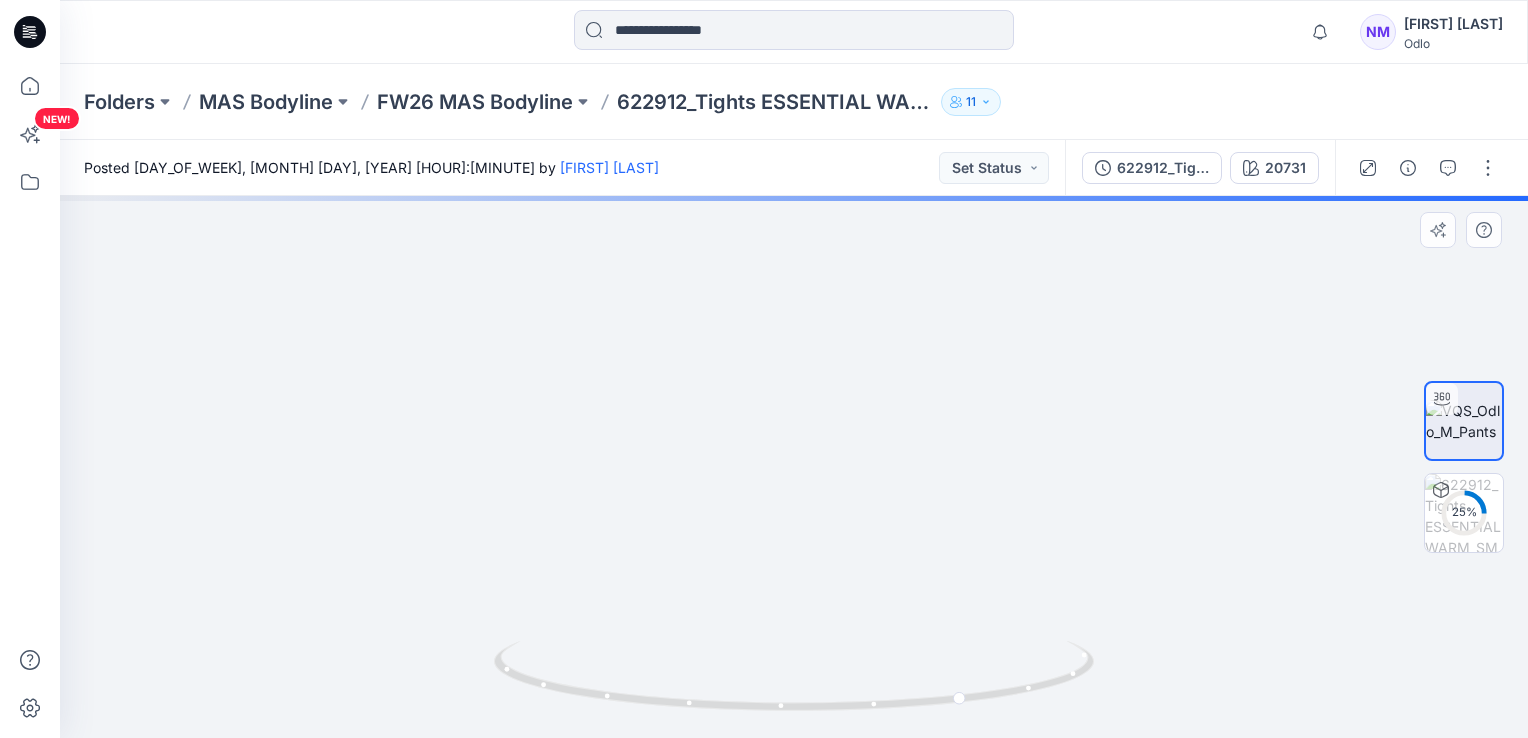 click at bounding box center (837, -8) 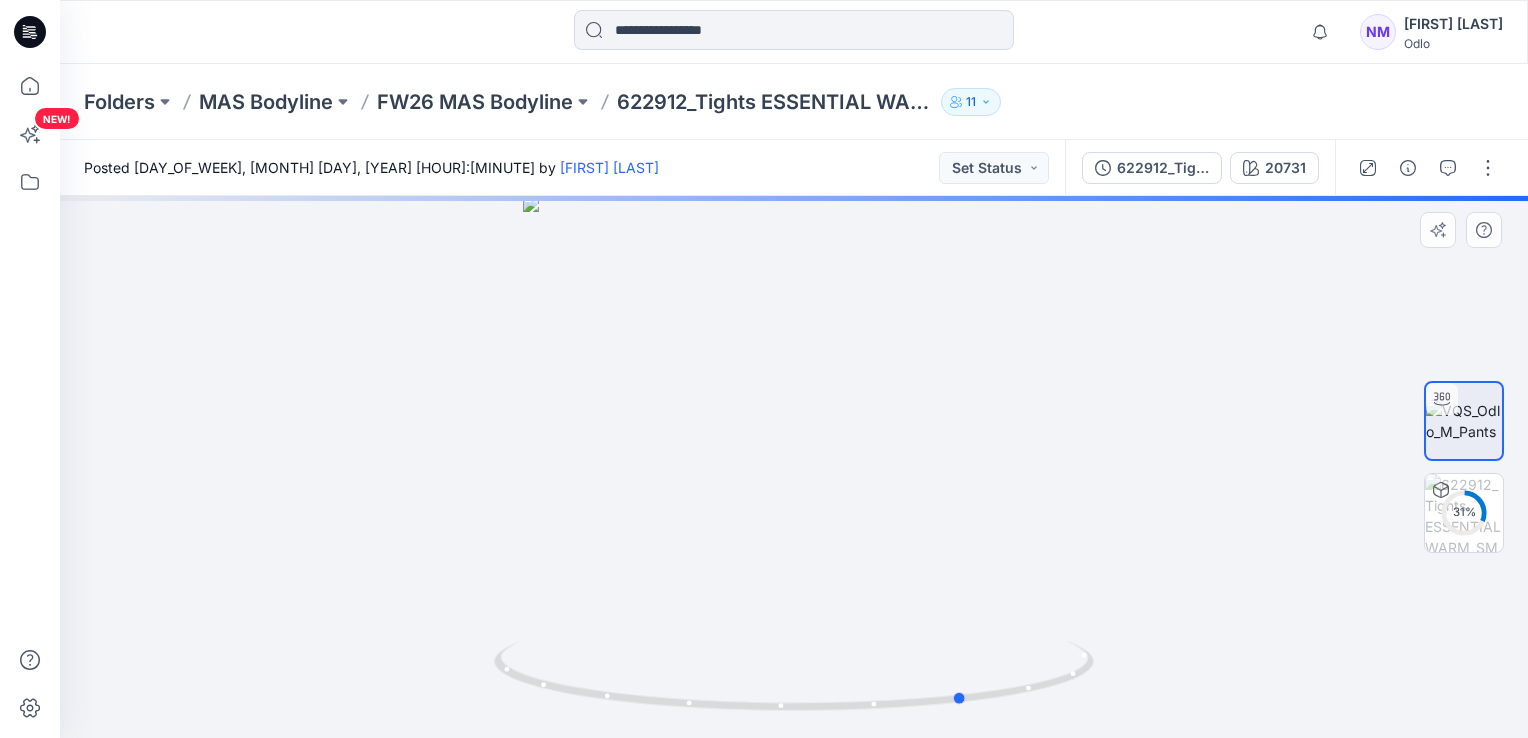 drag, startPoint x: 789, startPoint y: 375, endPoint x: 809, endPoint y: 446, distance: 73.76314 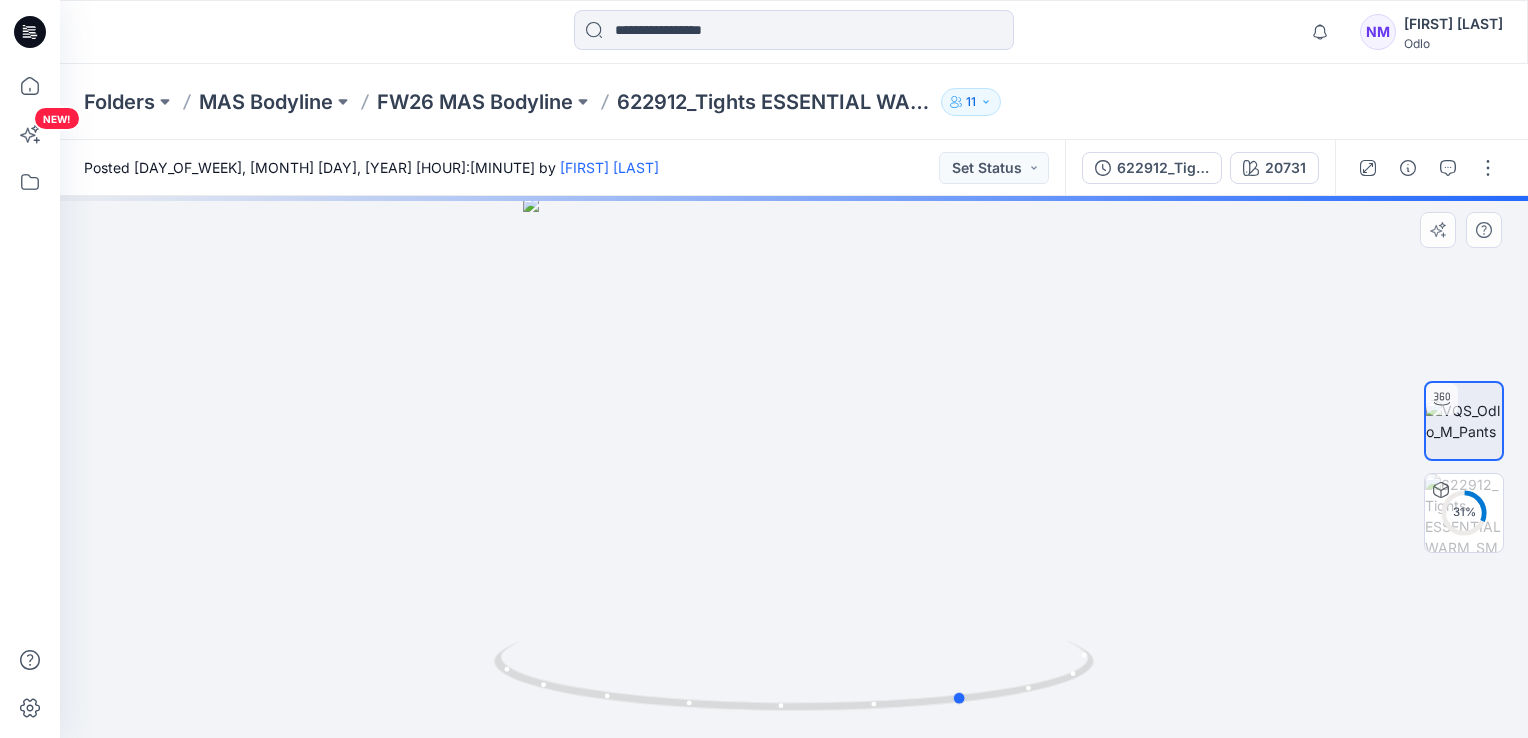 click at bounding box center (794, 467) 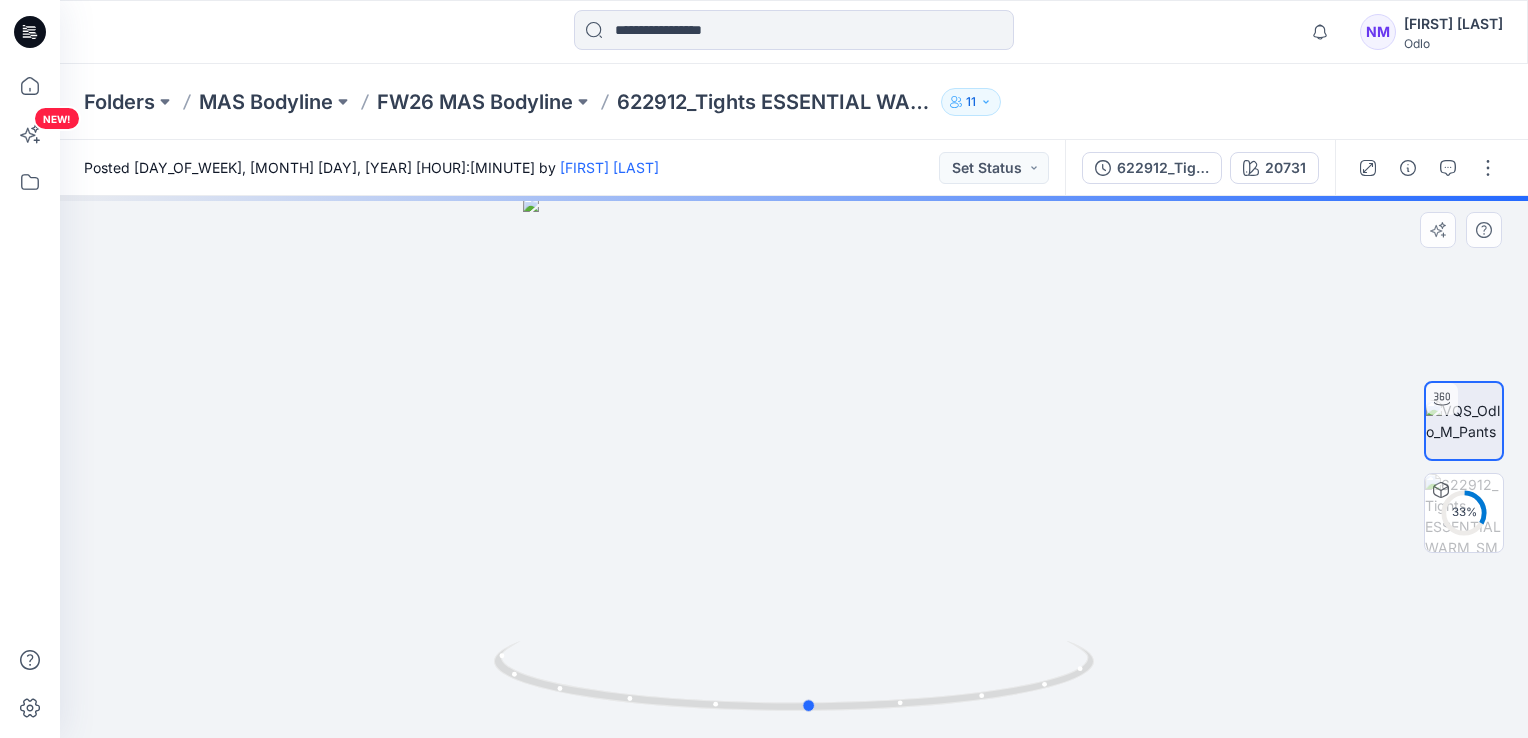 drag, startPoint x: 787, startPoint y: 453, endPoint x: 720, endPoint y: 428, distance: 71.51224 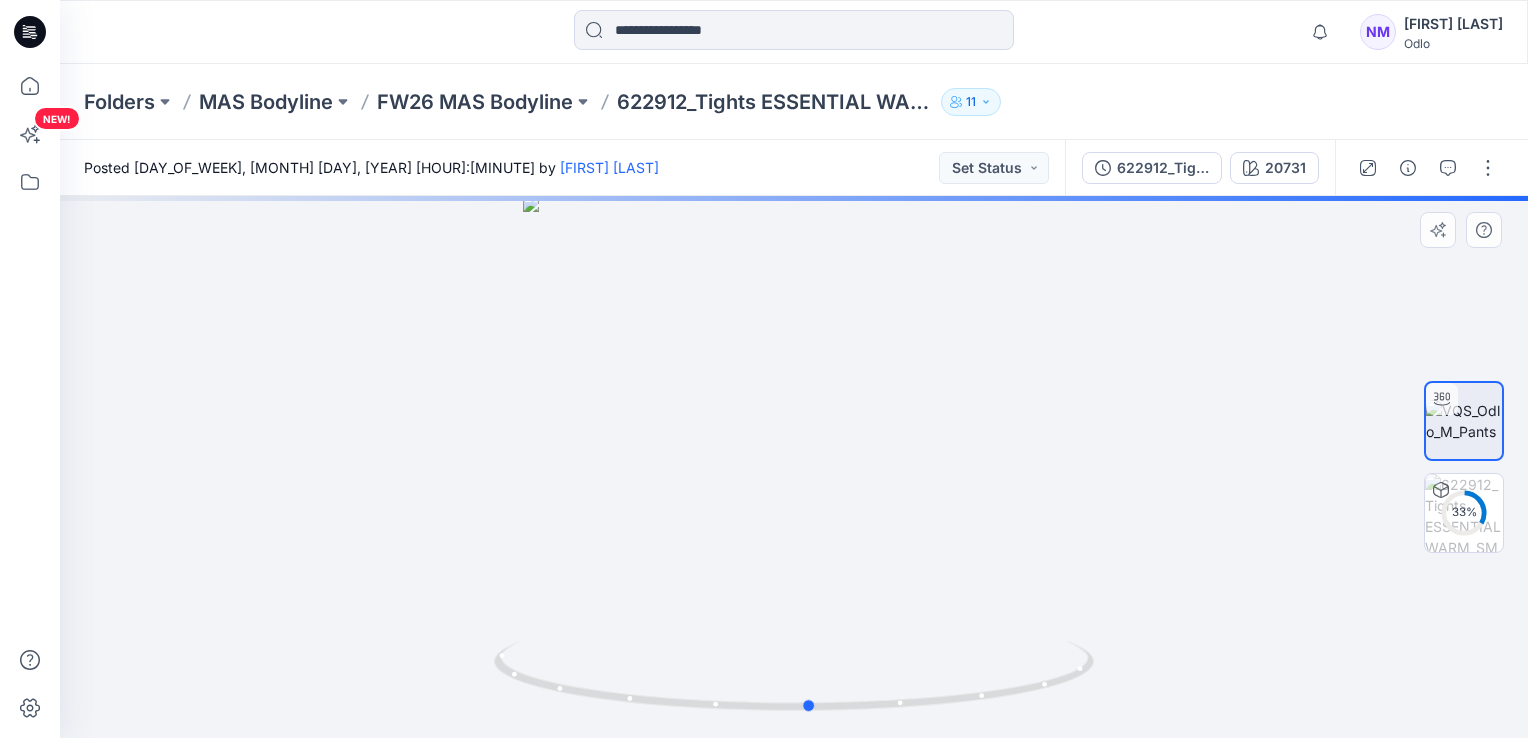 click at bounding box center [794, 467] 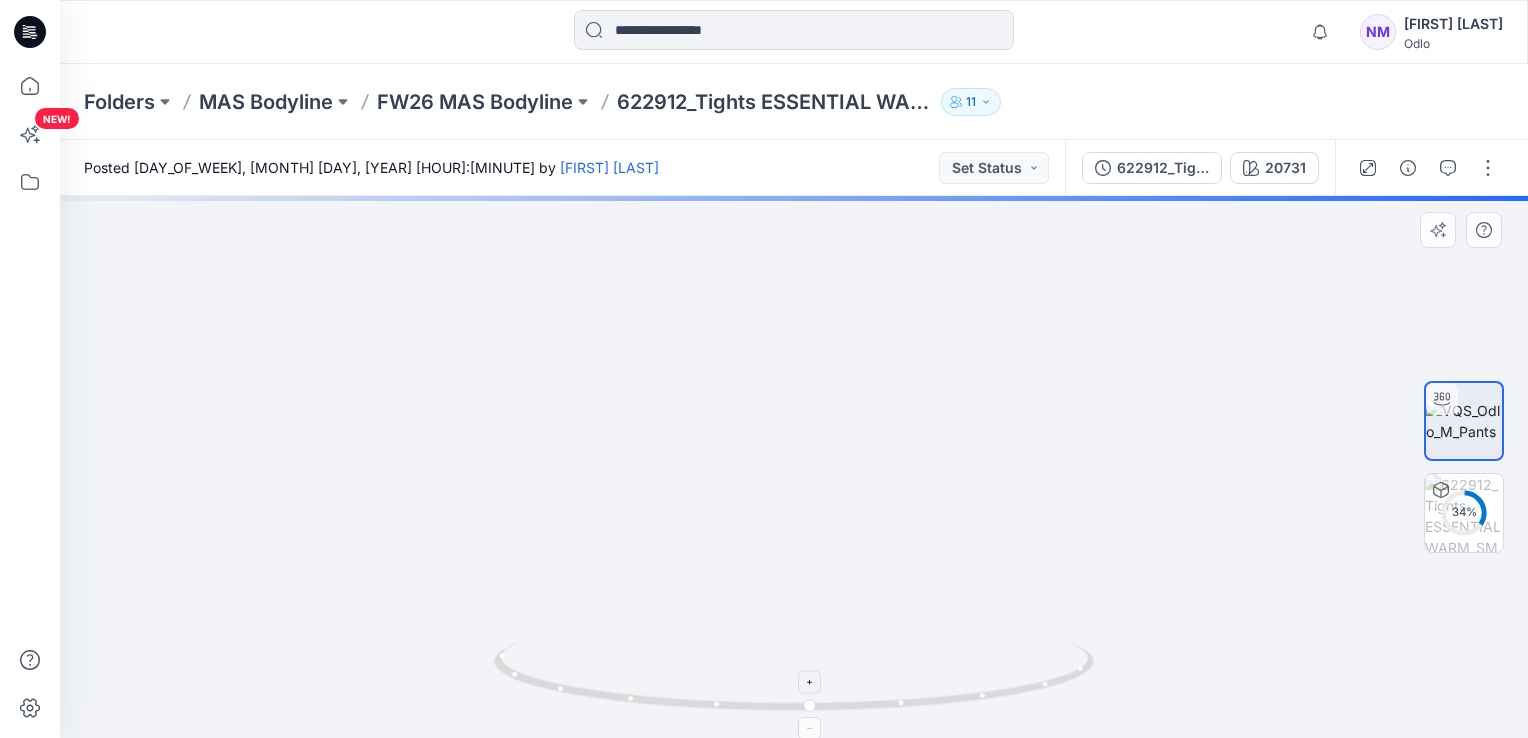 drag, startPoint x: 847, startPoint y: 351, endPoint x: 888, endPoint y: 658, distance: 309.72568 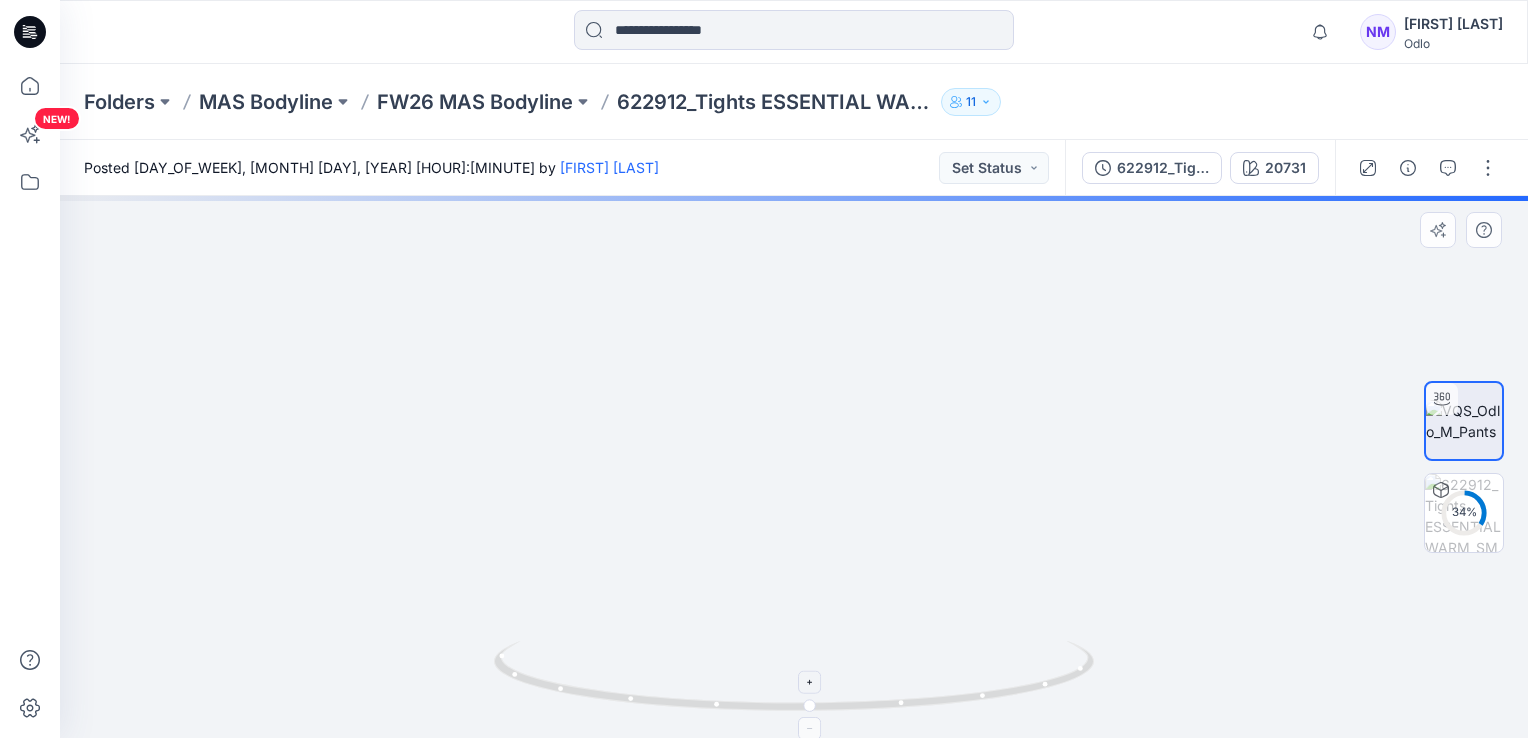 click at bounding box center [794, 467] 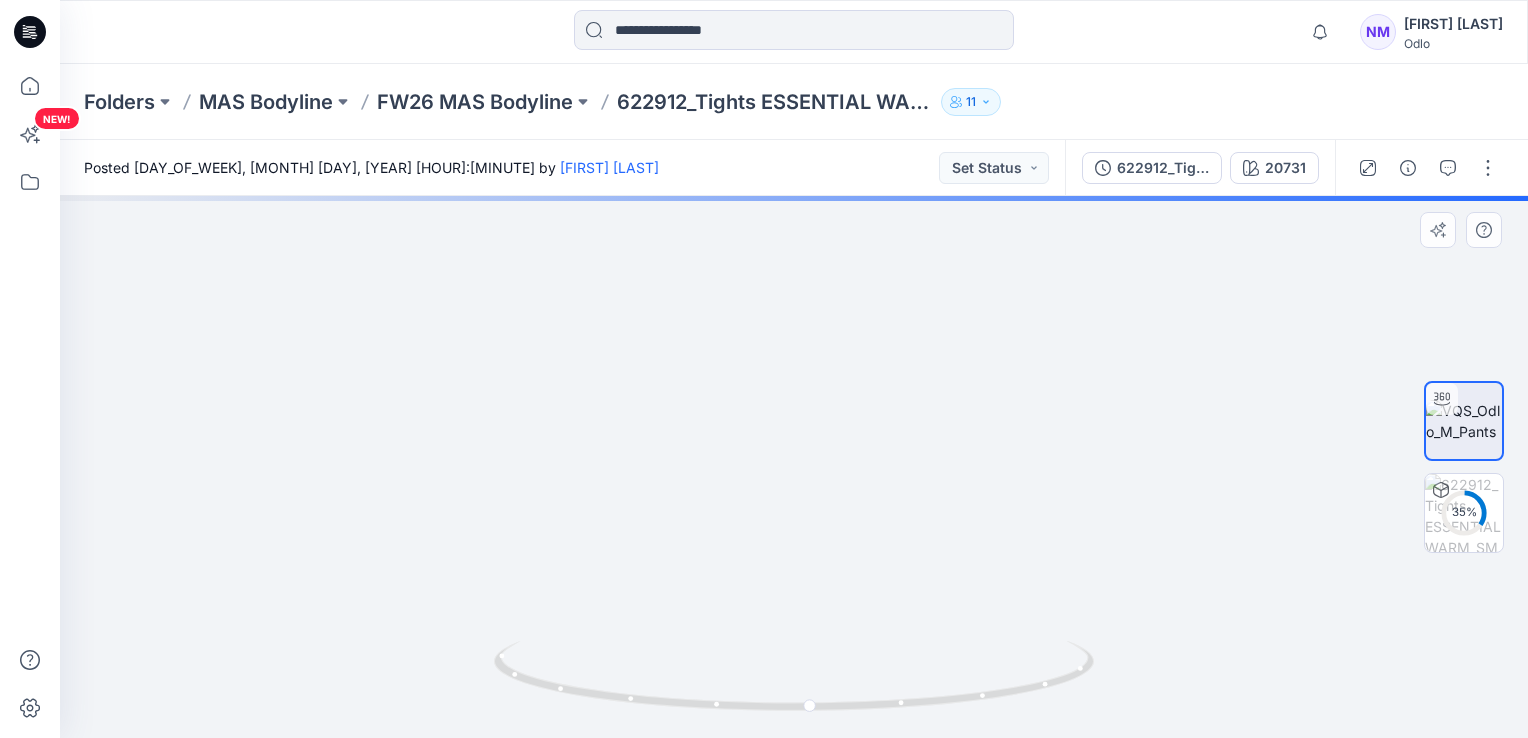 drag, startPoint x: 956, startPoint y: 428, endPoint x: 980, endPoint y: 492, distance: 68.35203 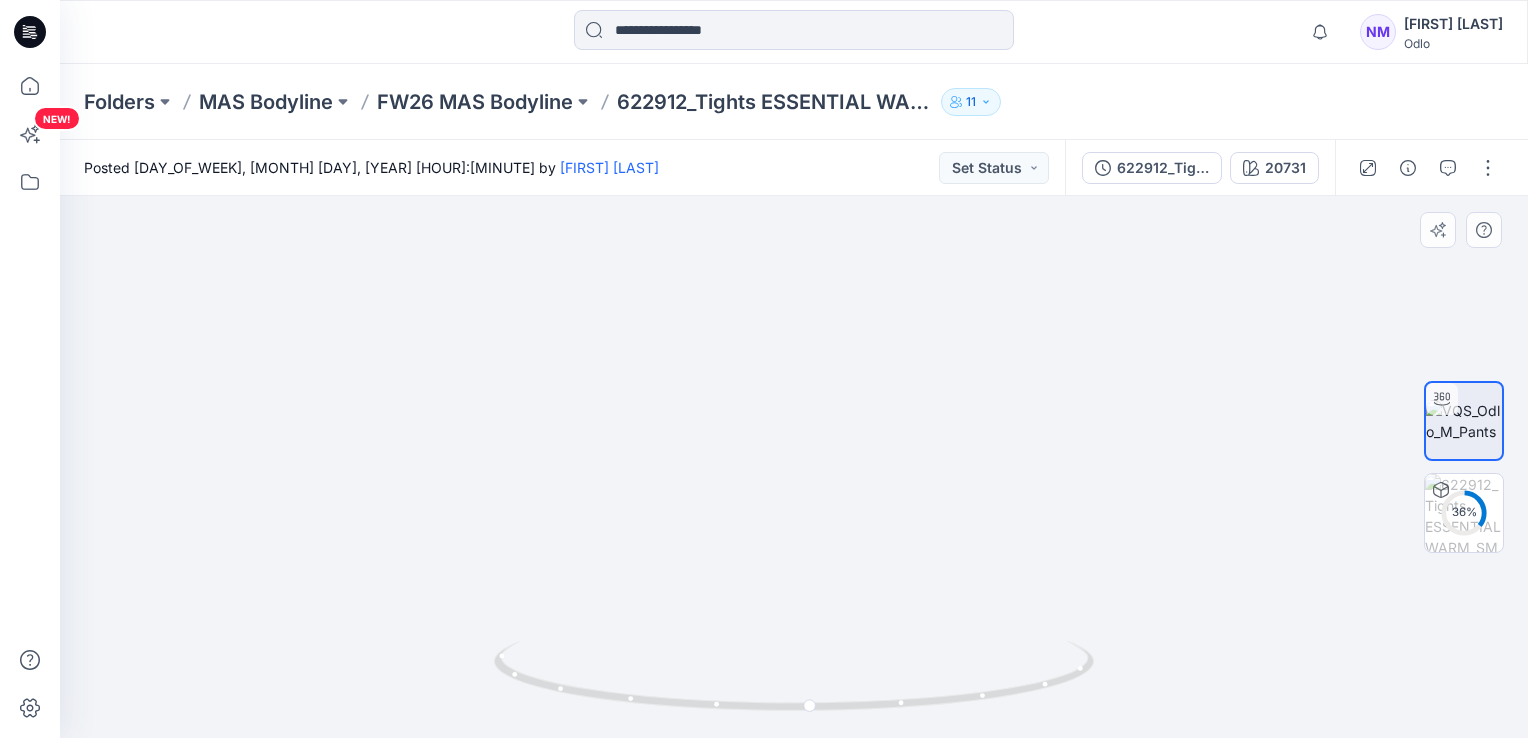 drag, startPoint x: 980, startPoint y: 449, endPoint x: 972, endPoint y: 496, distance: 47.67599 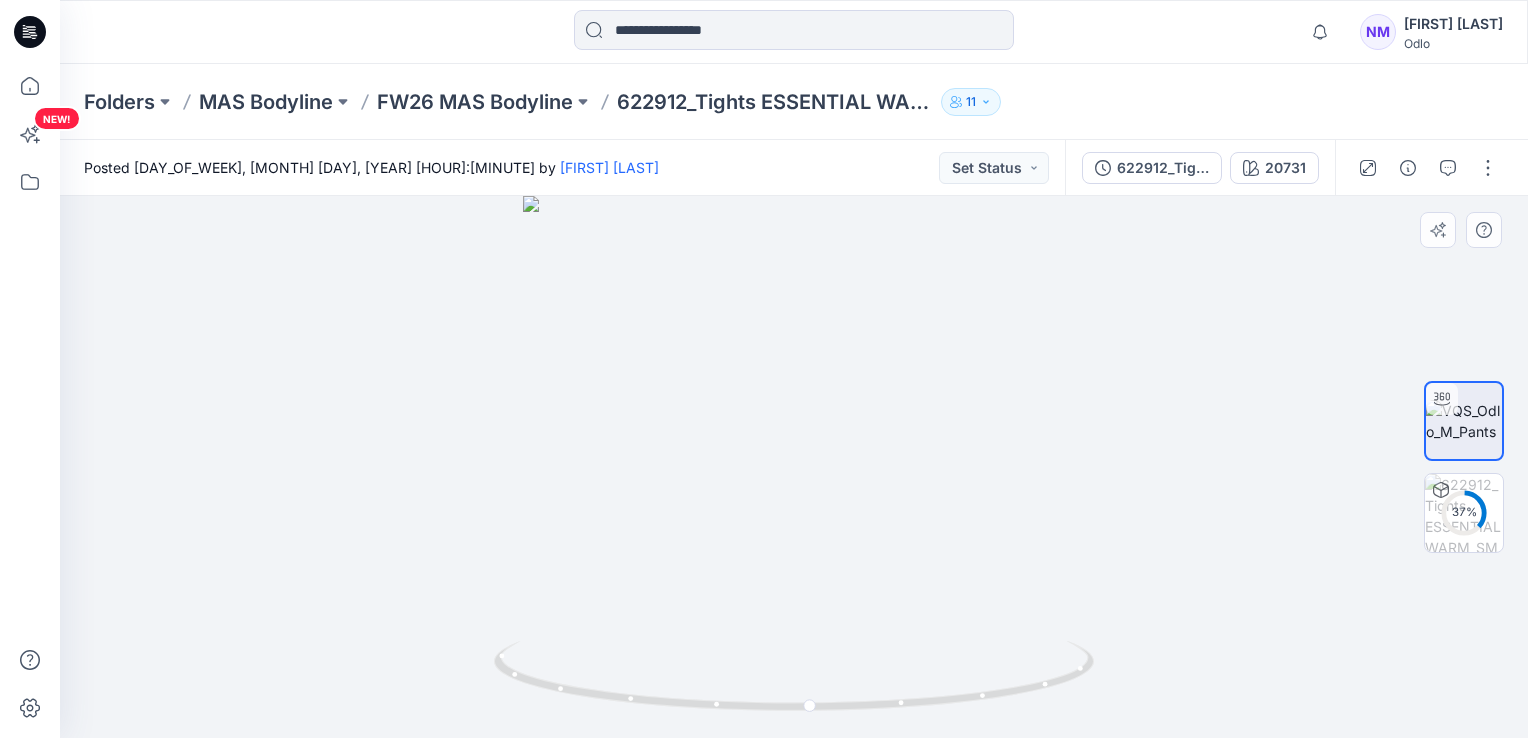 click at bounding box center (794, 467) 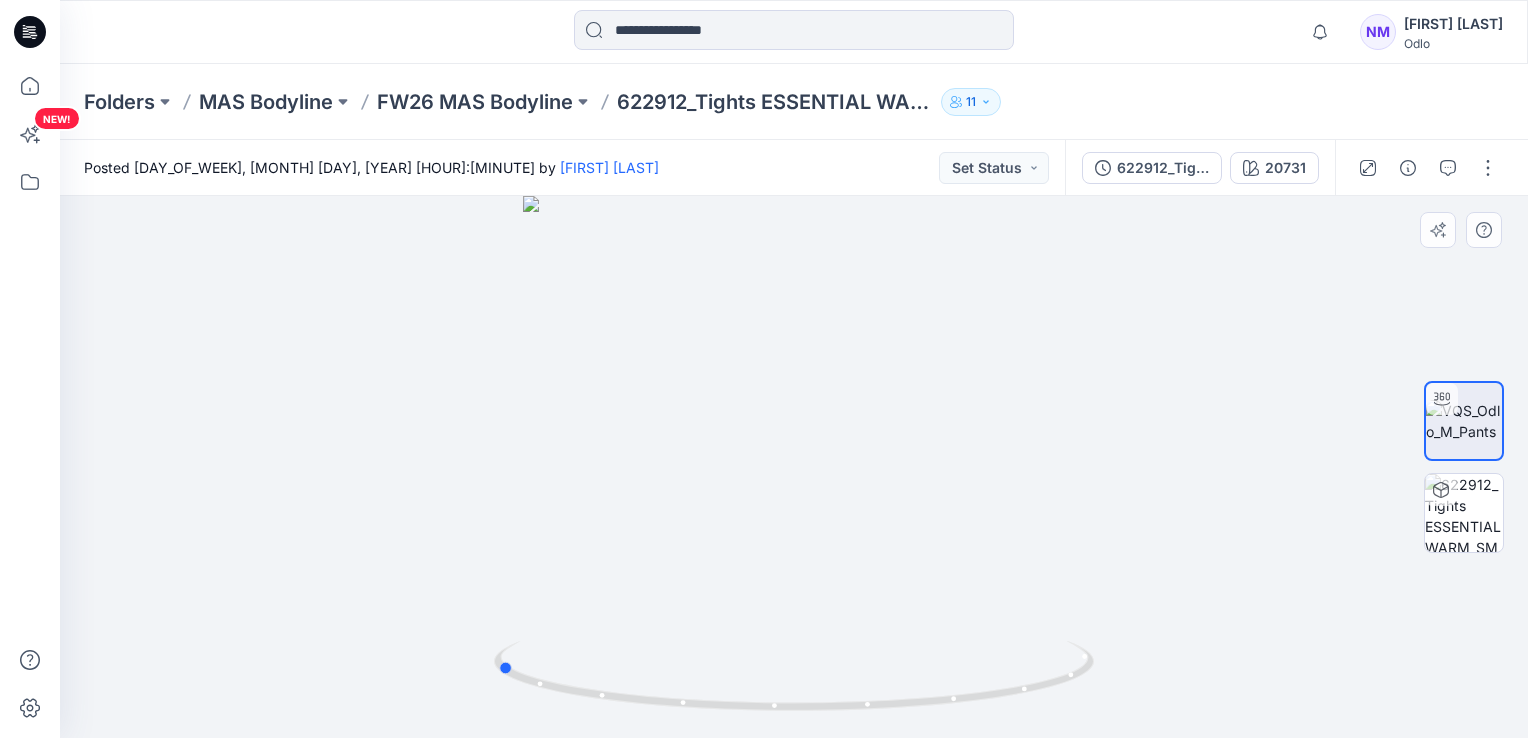 drag, startPoint x: 930, startPoint y: 617, endPoint x: 640, endPoint y: 607, distance: 290.17236 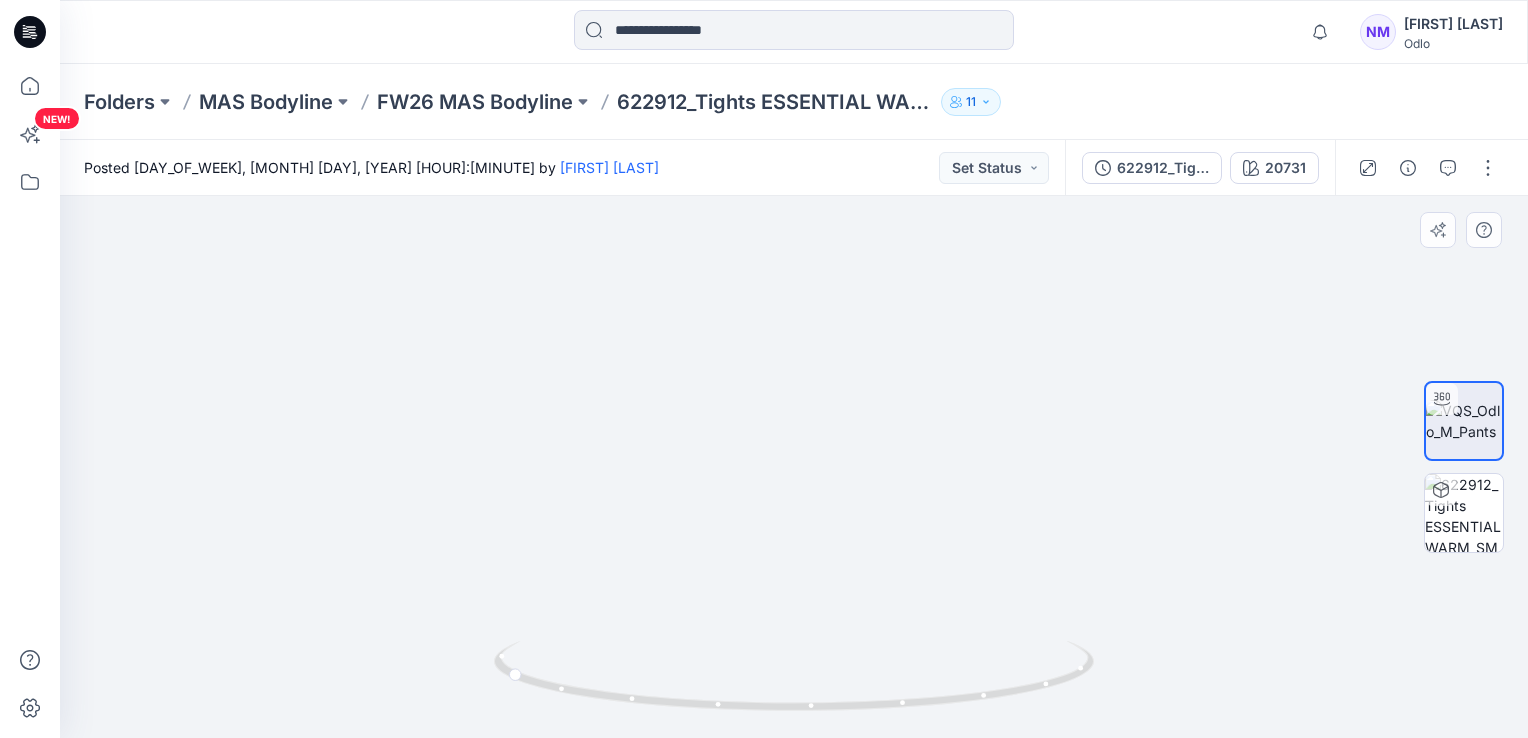 drag, startPoint x: 831, startPoint y: 286, endPoint x: 847, endPoint y: 512, distance: 226.56566 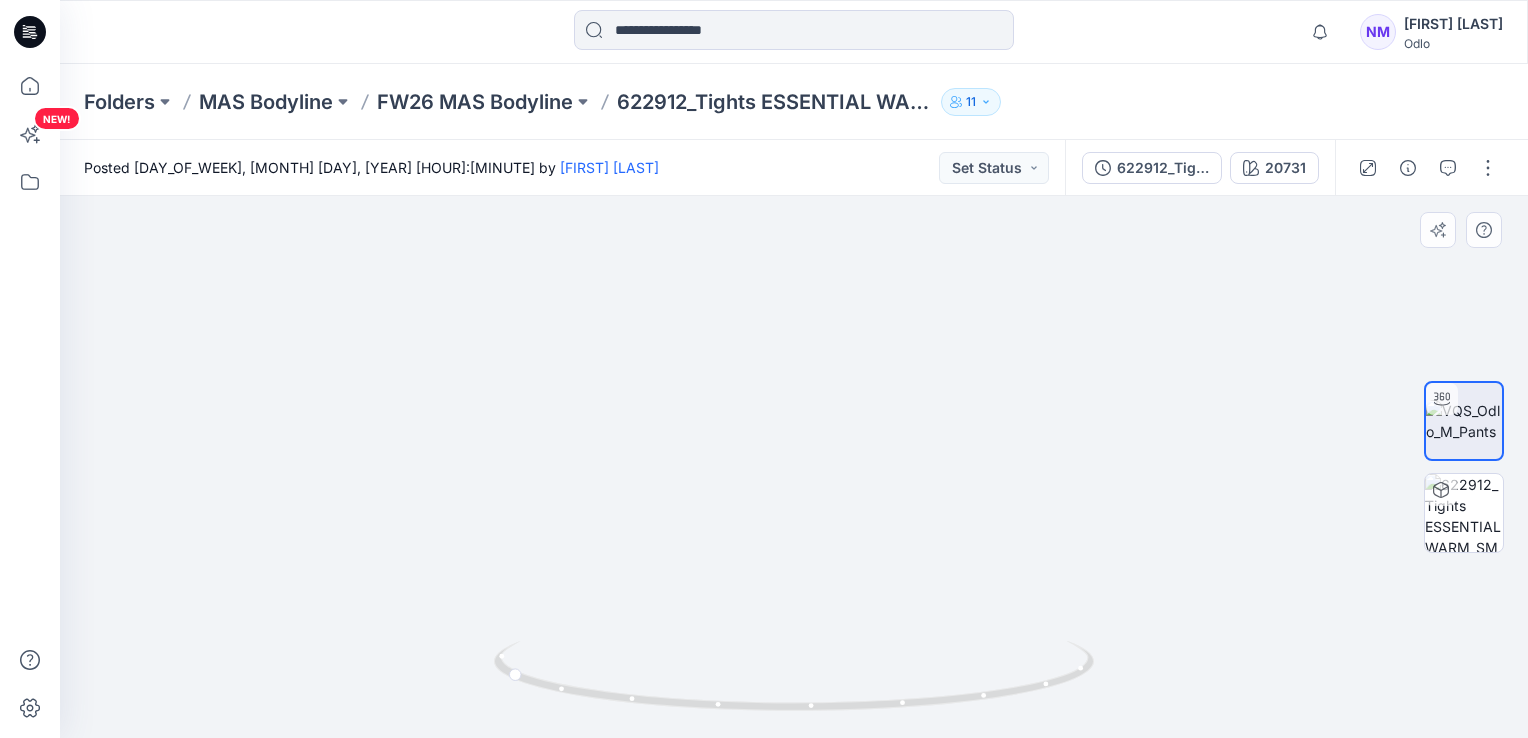 drag, startPoint x: 1032, startPoint y: 500, endPoint x: 1040, endPoint y: 373, distance: 127.25172 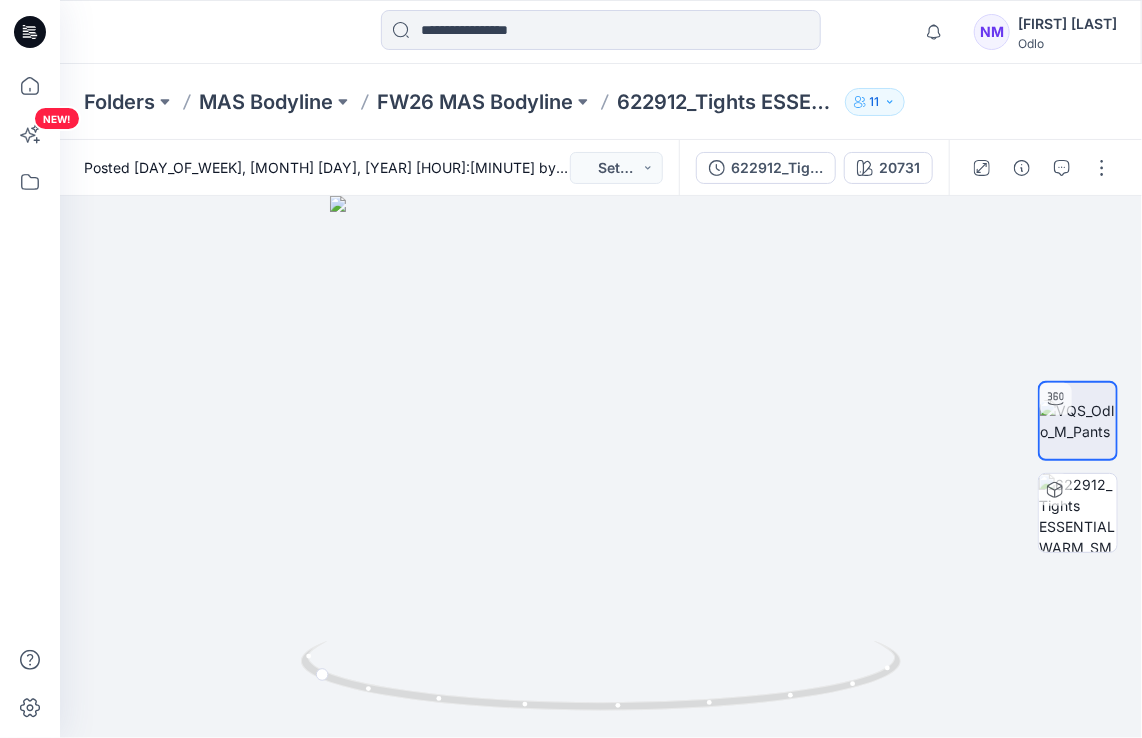 drag, startPoint x: 854, startPoint y: 62, endPoint x: 1112, endPoint y: 12, distance: 262.8003 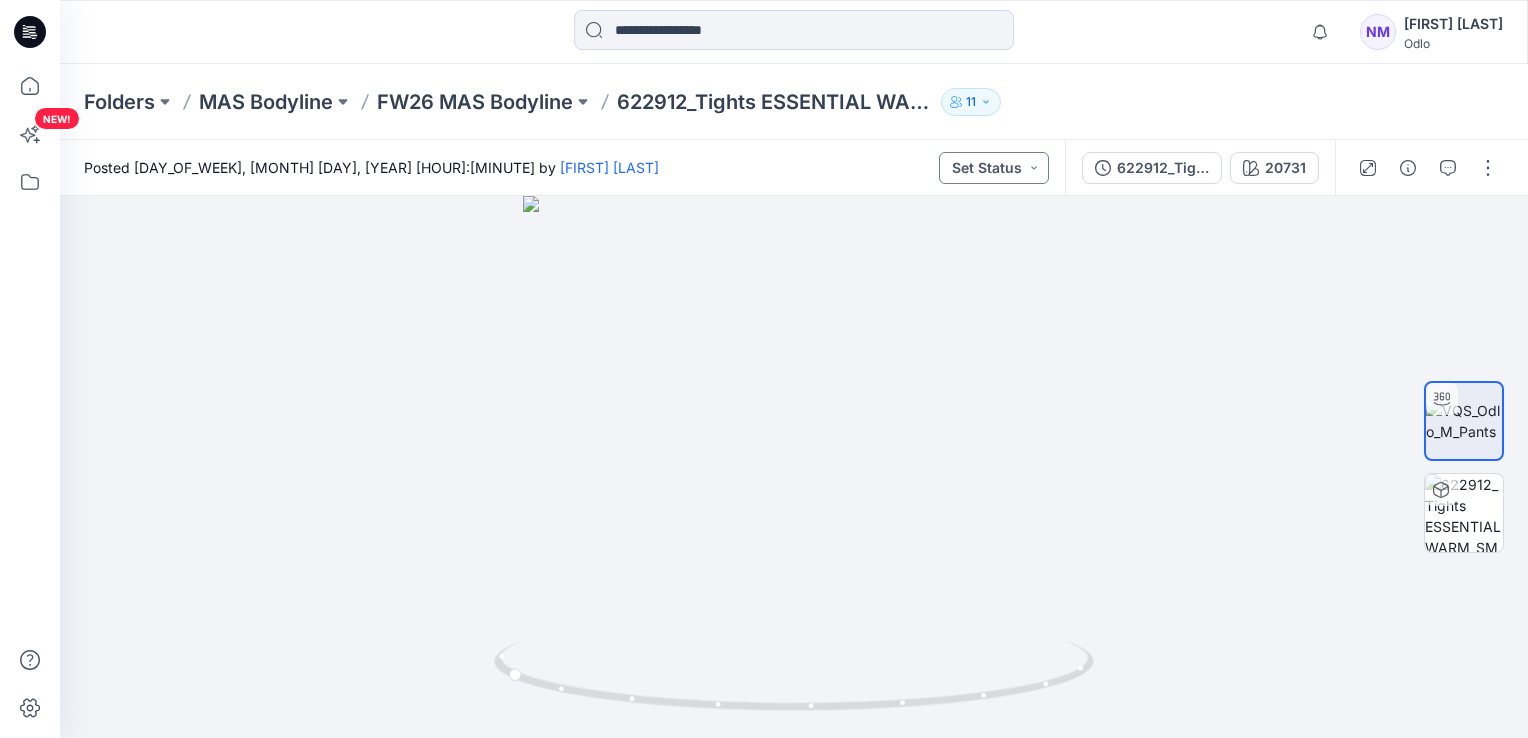 click on "Set Status" at bounding box center (994, 168) 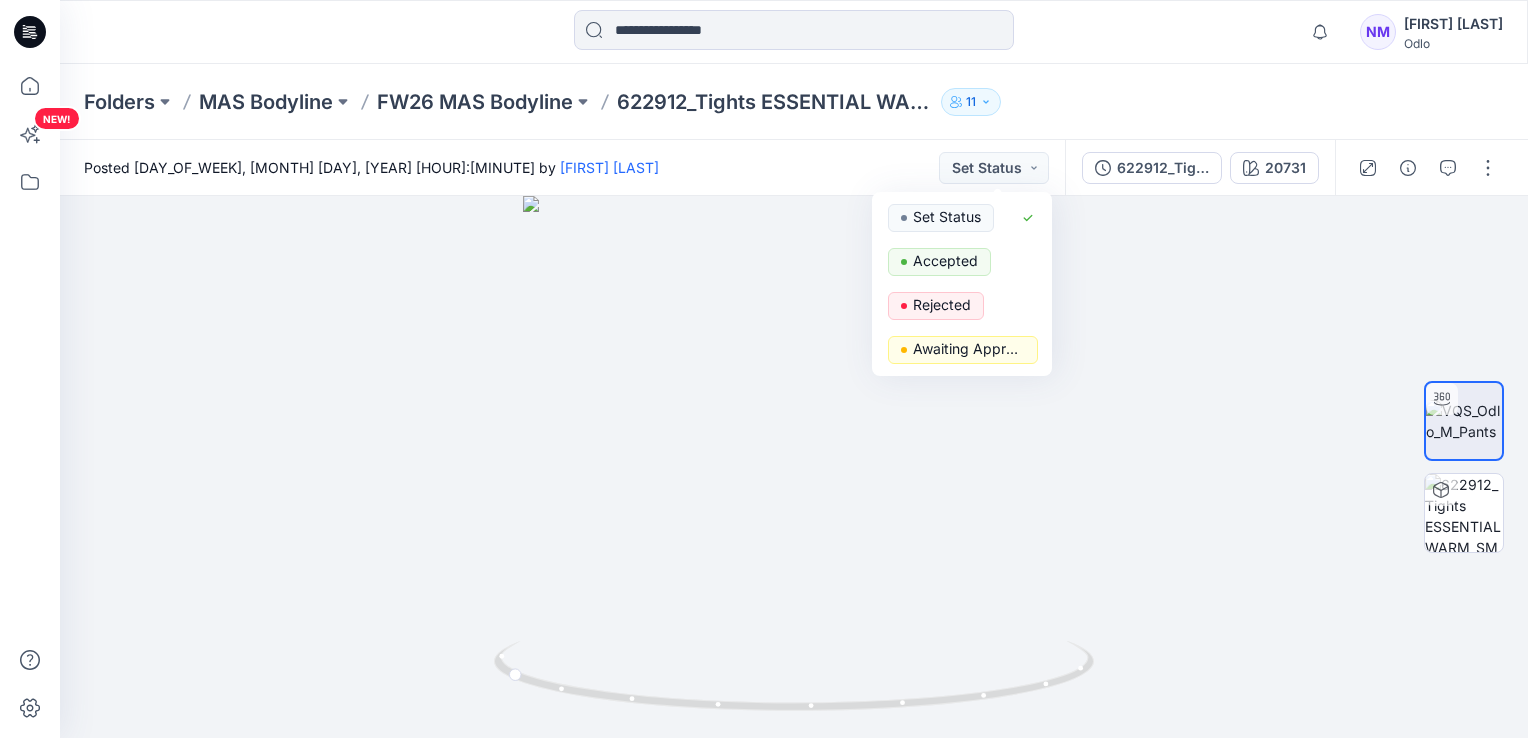 click on "Posted [DAY_OF_WEEK], [MONTH] [DAY], [YEAR] [HOUR]:[MINUTE] by   [FIRST] [LAST]   Set Status Set Status Accepted Rejected Awaiting Approval" at bounding box center [562, 167] 